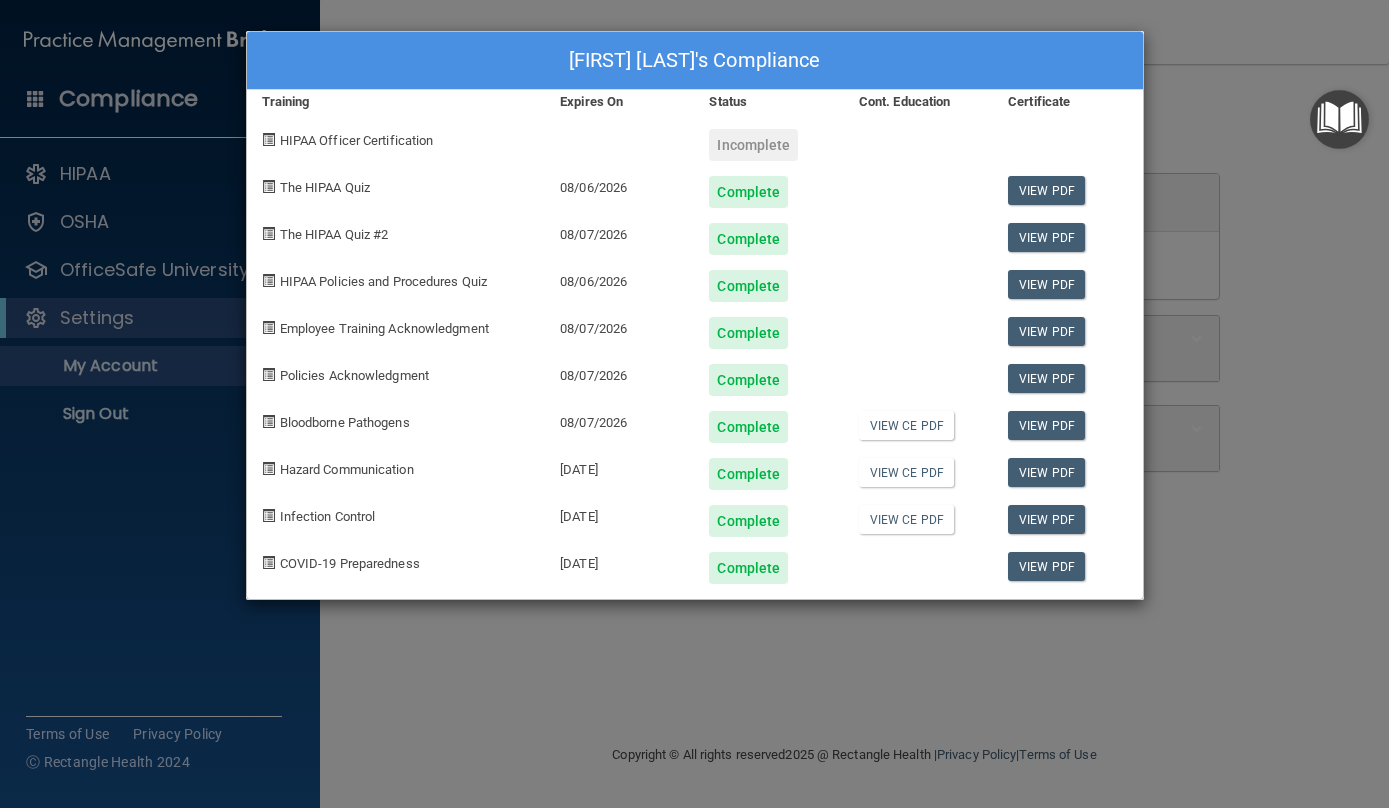 scroll, scrollTop: 0, scrollLeft: 0, axis: both 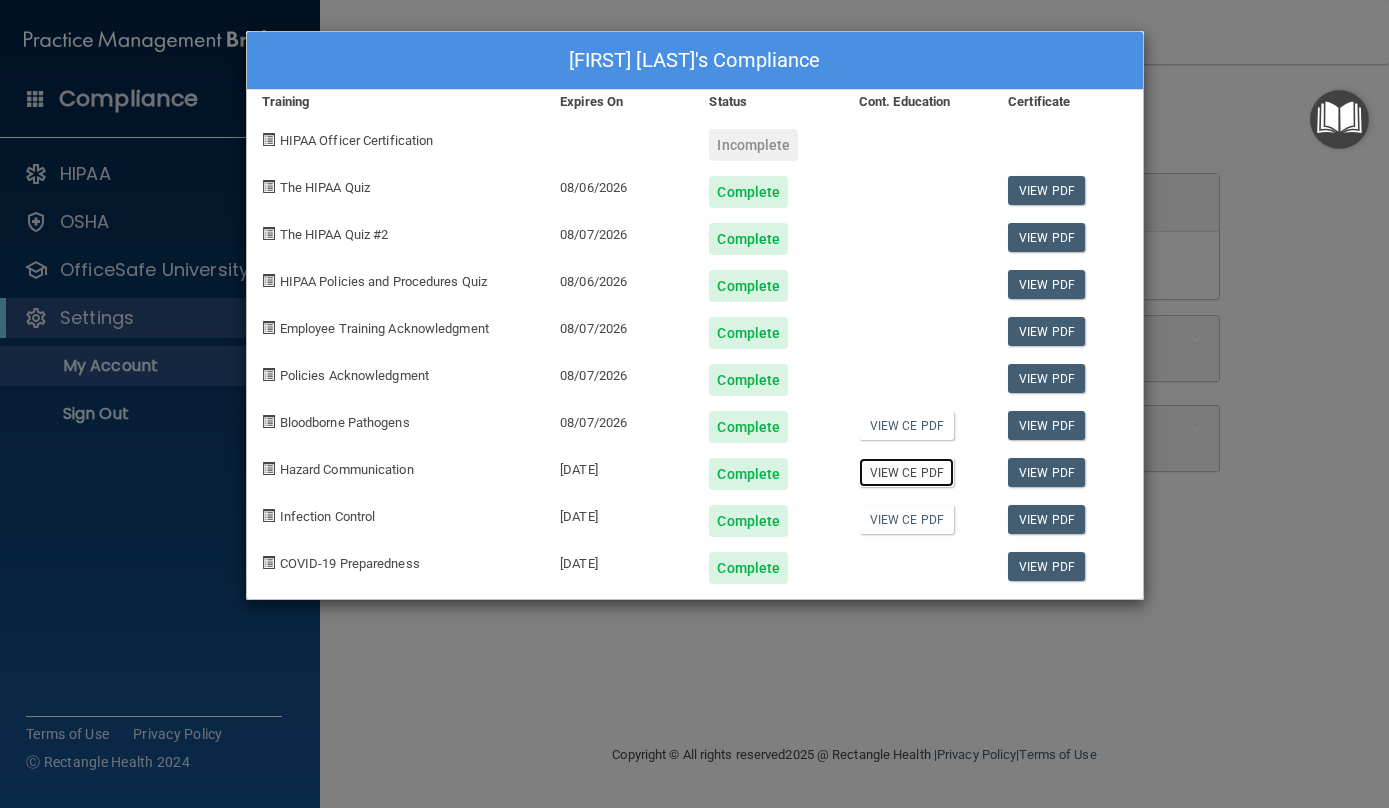 click on "View CE PDF" at bounding box center (906, 472) 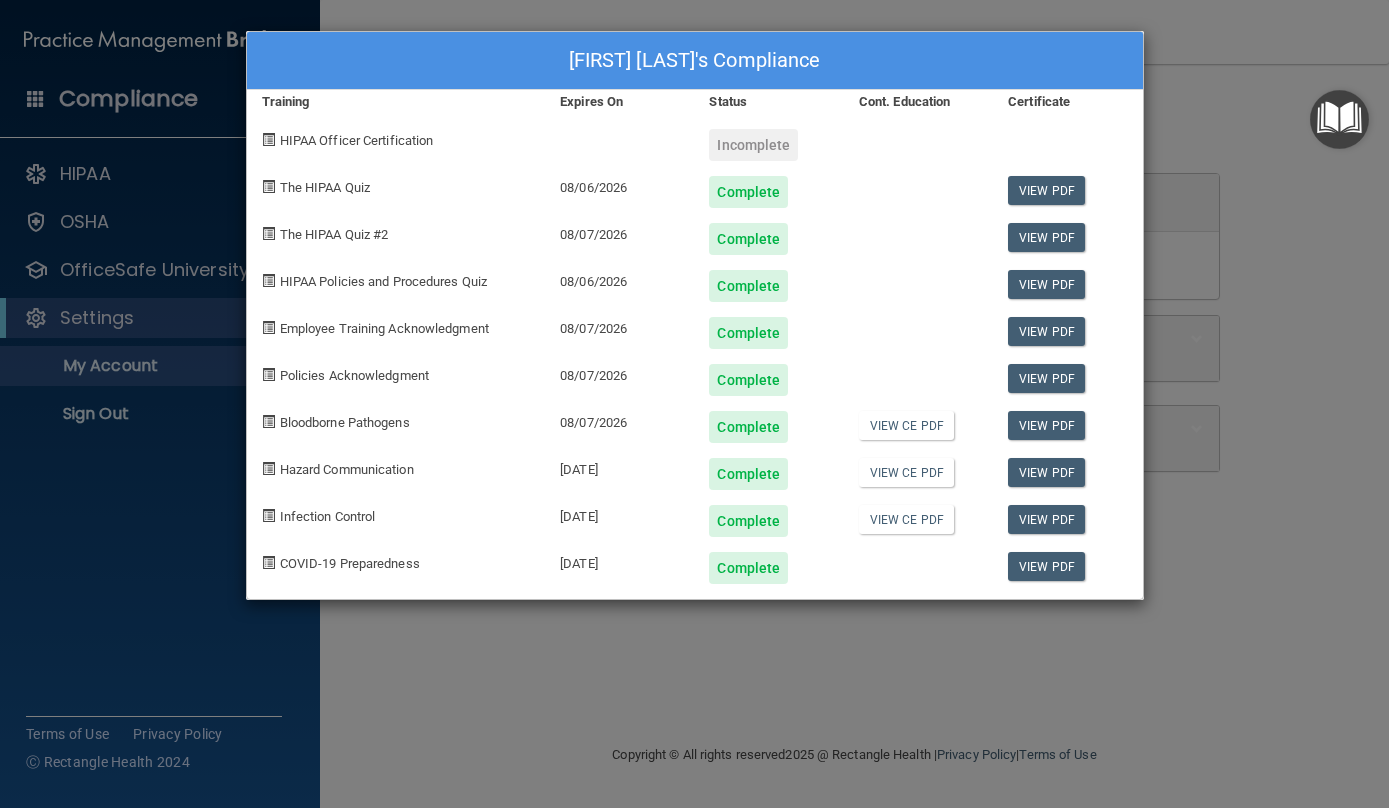 click at bounding box center (268, 468) 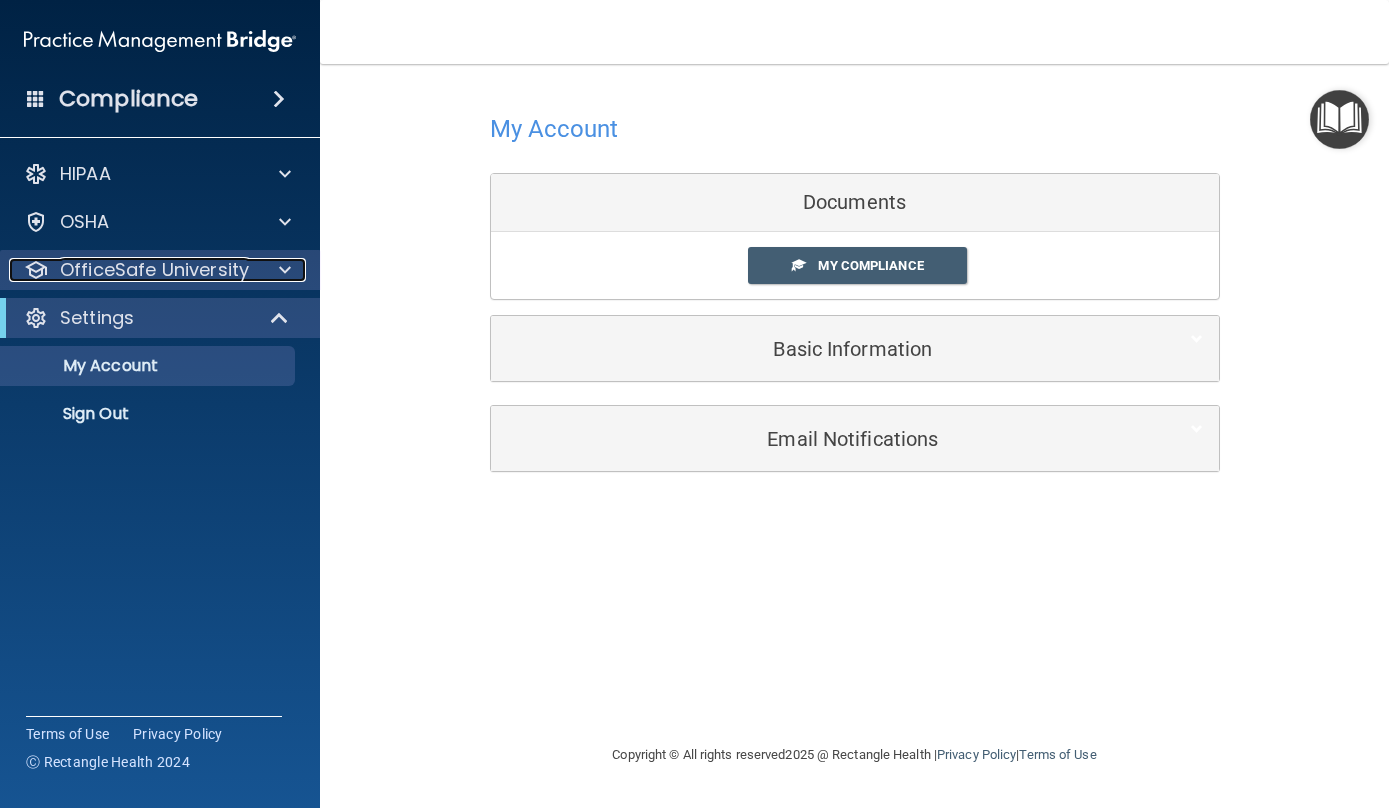 click on "OfficeSafe University" at bounding box center [133, 270] 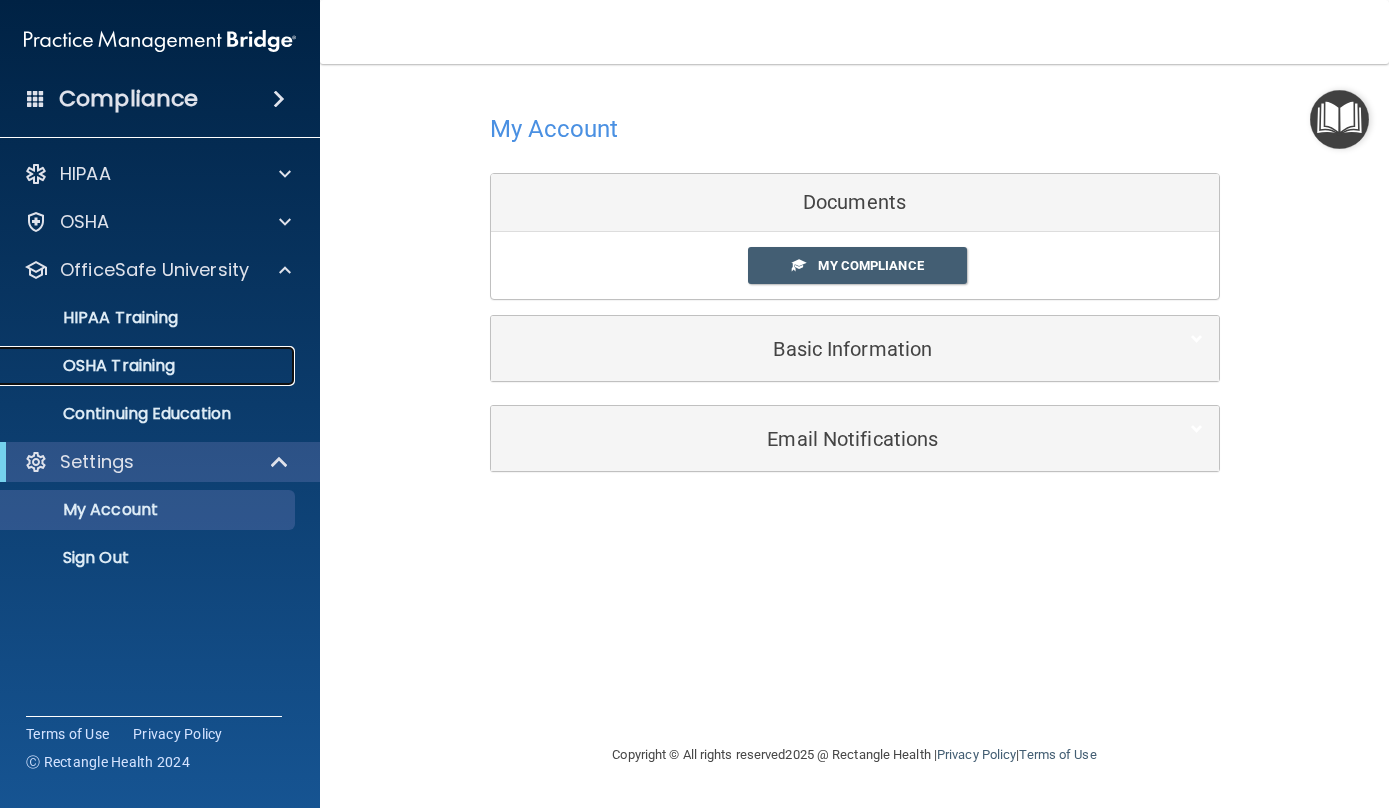 click on "OSHA Training" at bounding box center (149, 366) 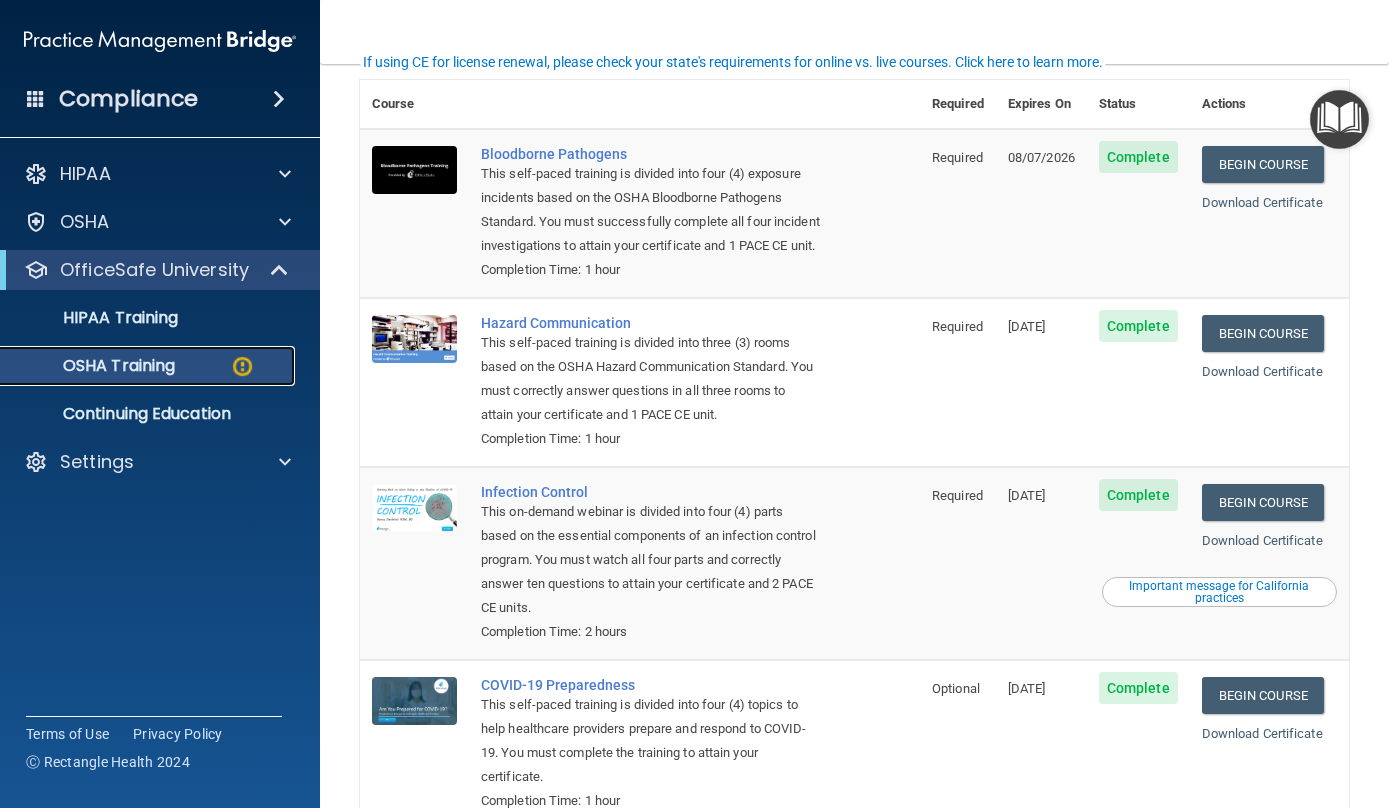 scroll, scrollTop: 152, scrollLeft: 0, axis: vertical 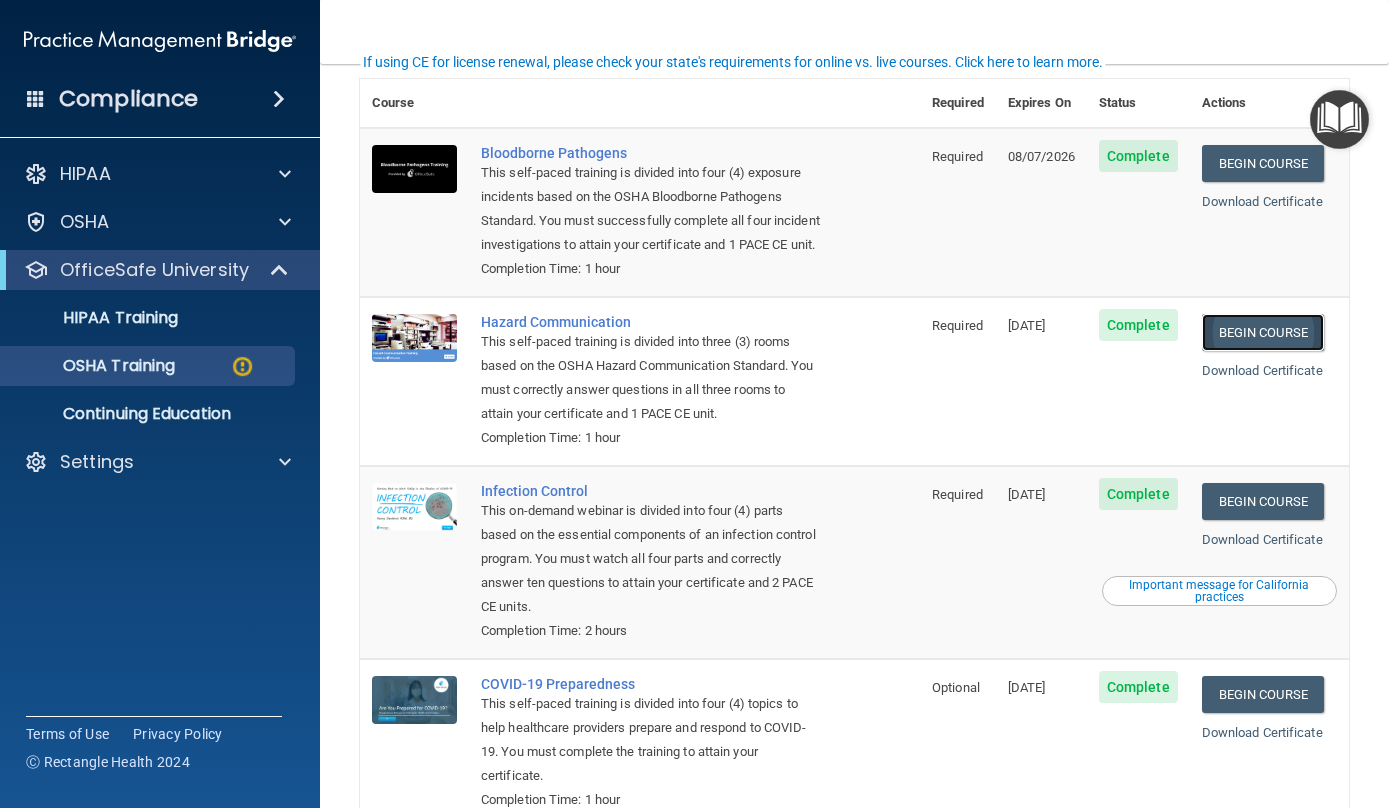 click on "Begin Course" at bounding box center (1263, 332) 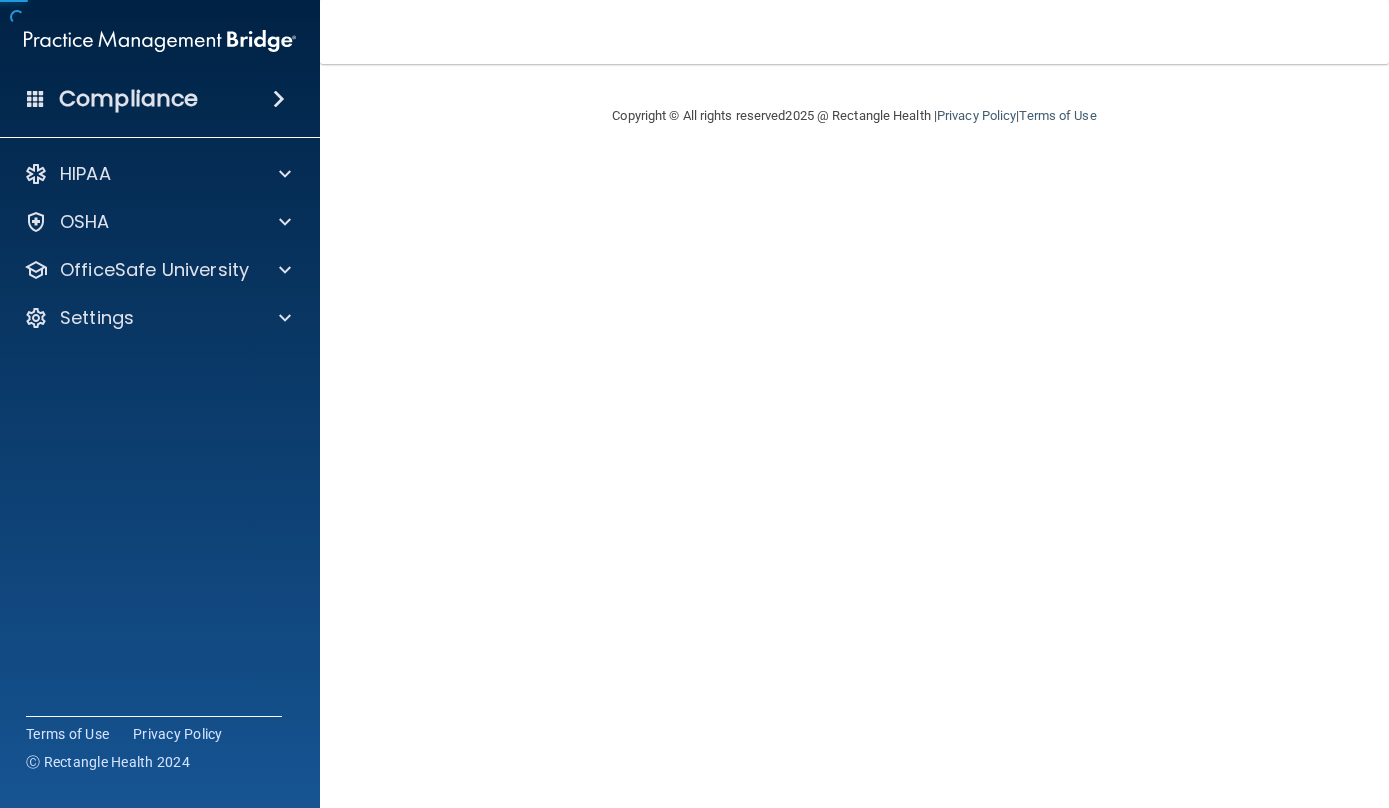 scroll, scrollTop: 0, scrollLeft: 0, axis: both 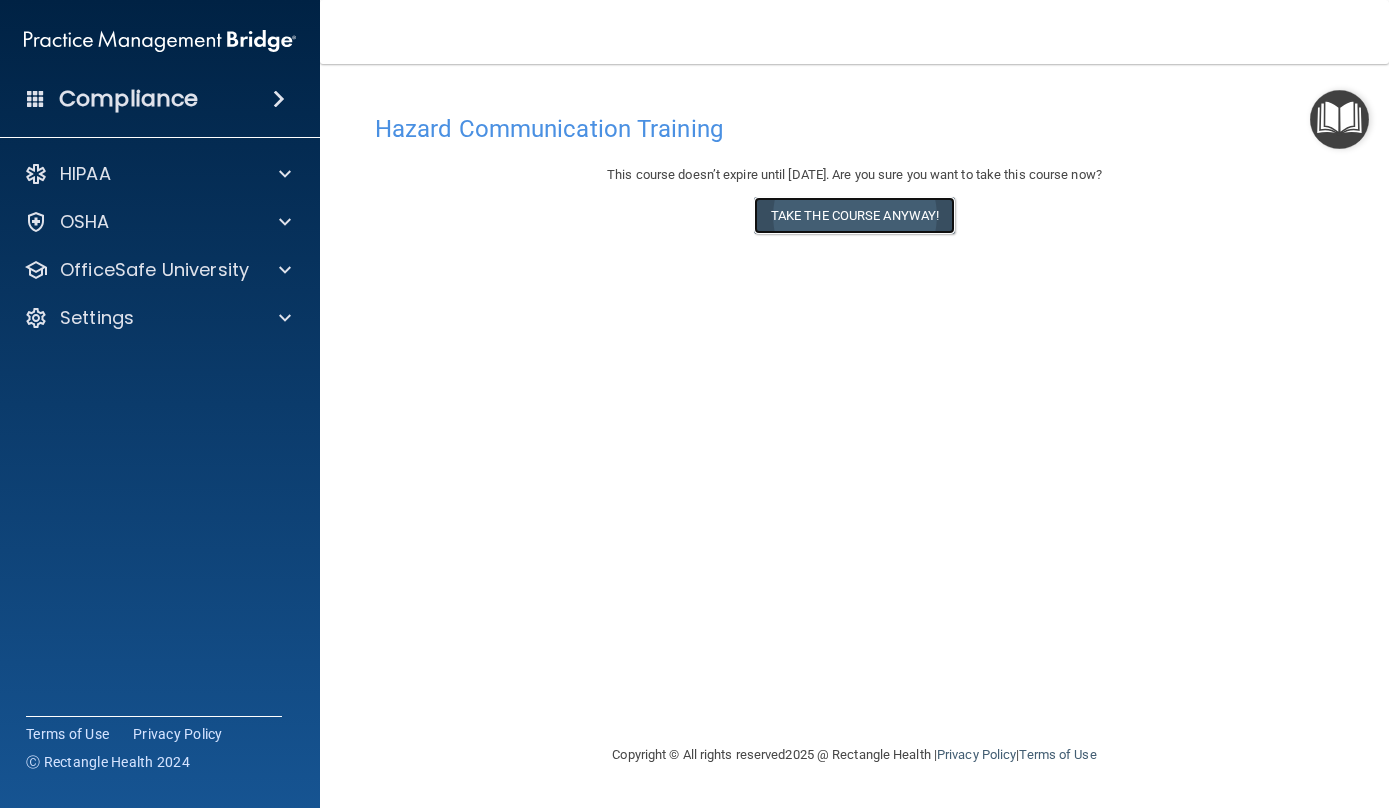 click on "Take the course anyway!" at bounding box center (854, 215) 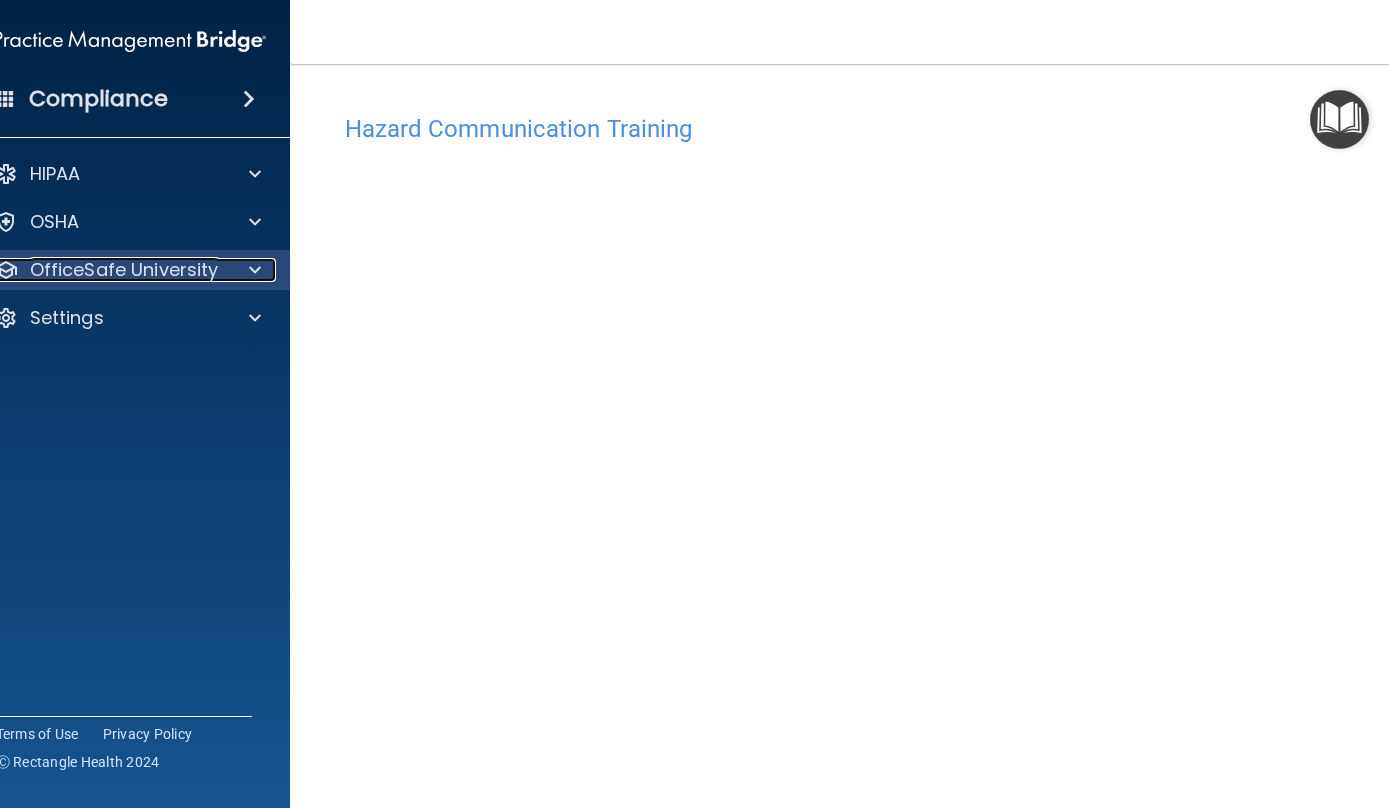 click on "OfficeSafe University" at bounding box center [124, 270] 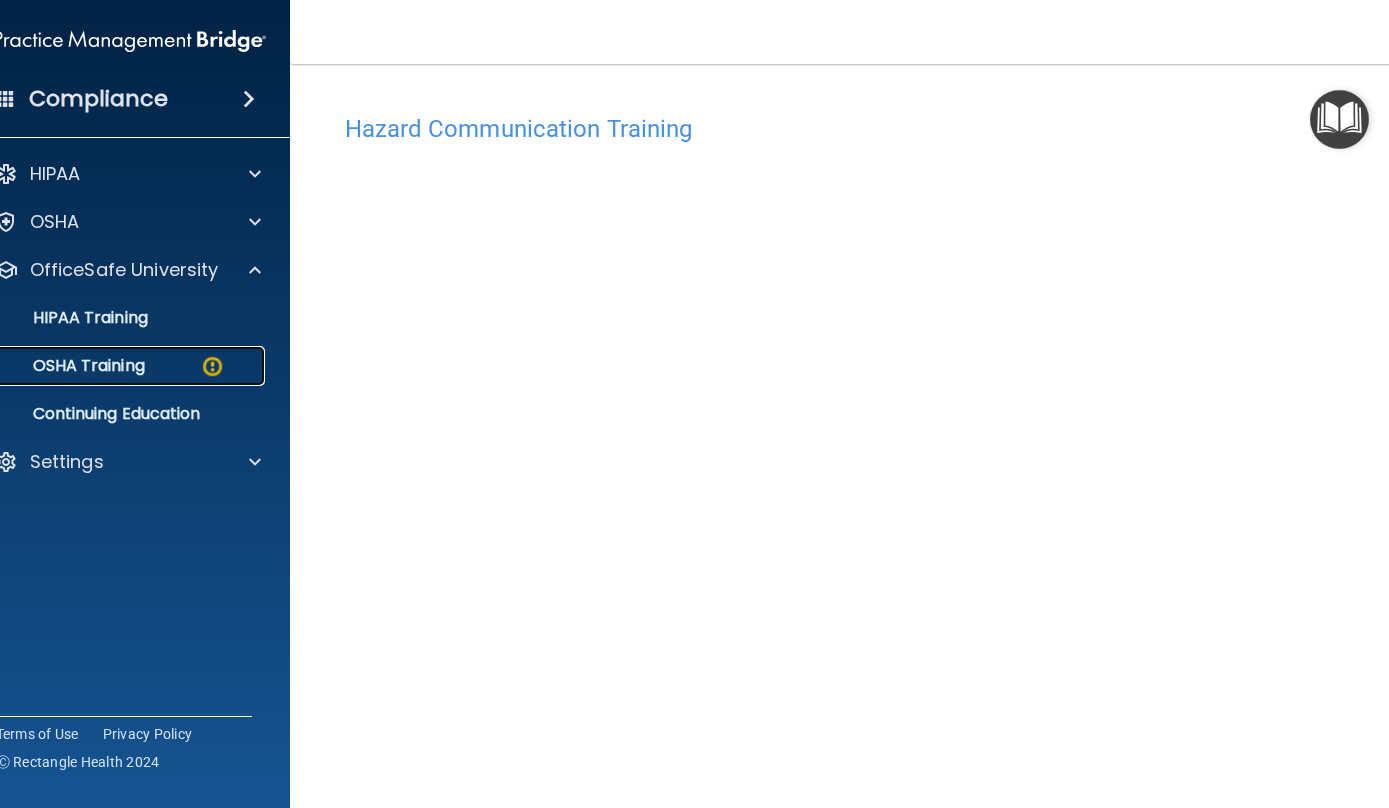 click at bounding box center (212, 366) 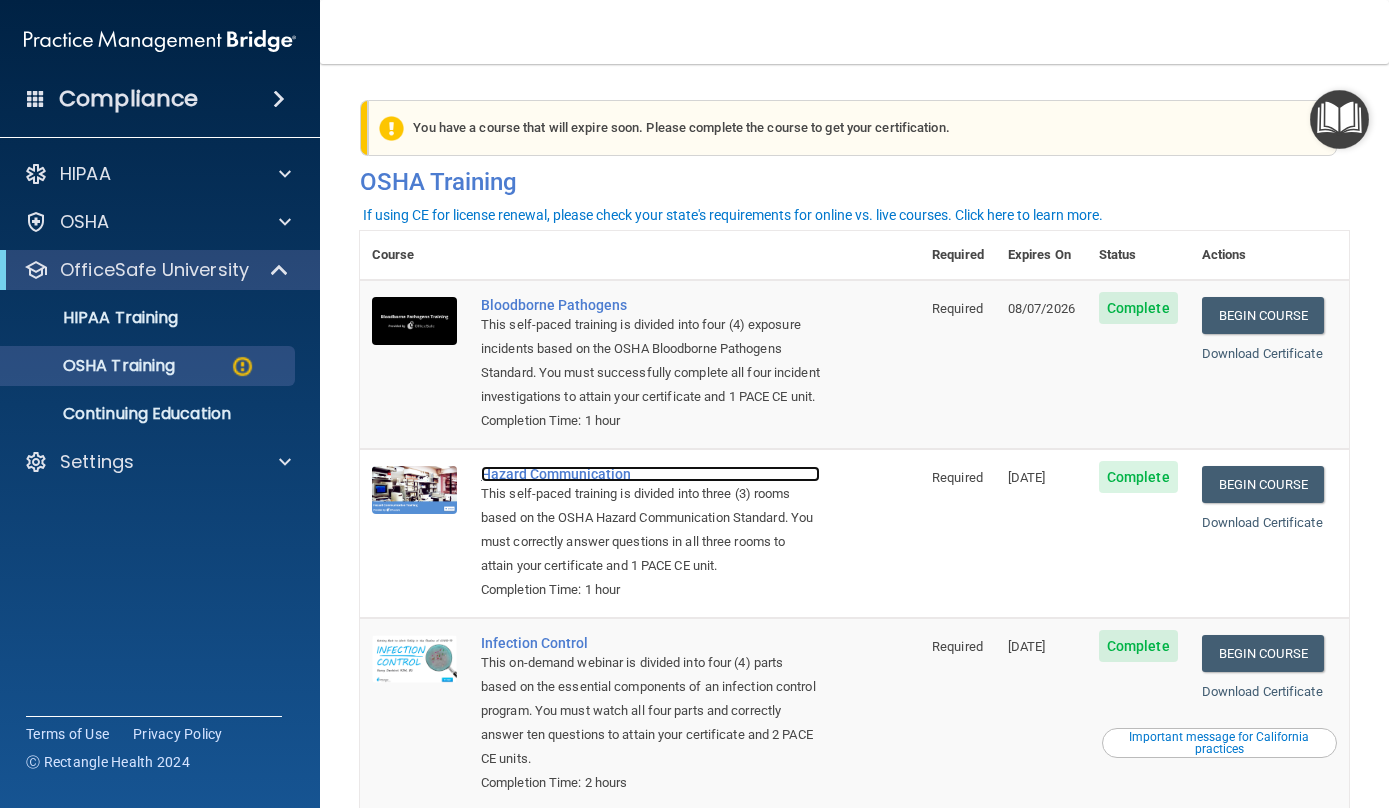click on "Hazard Communication" at bounding box center (650, 474) 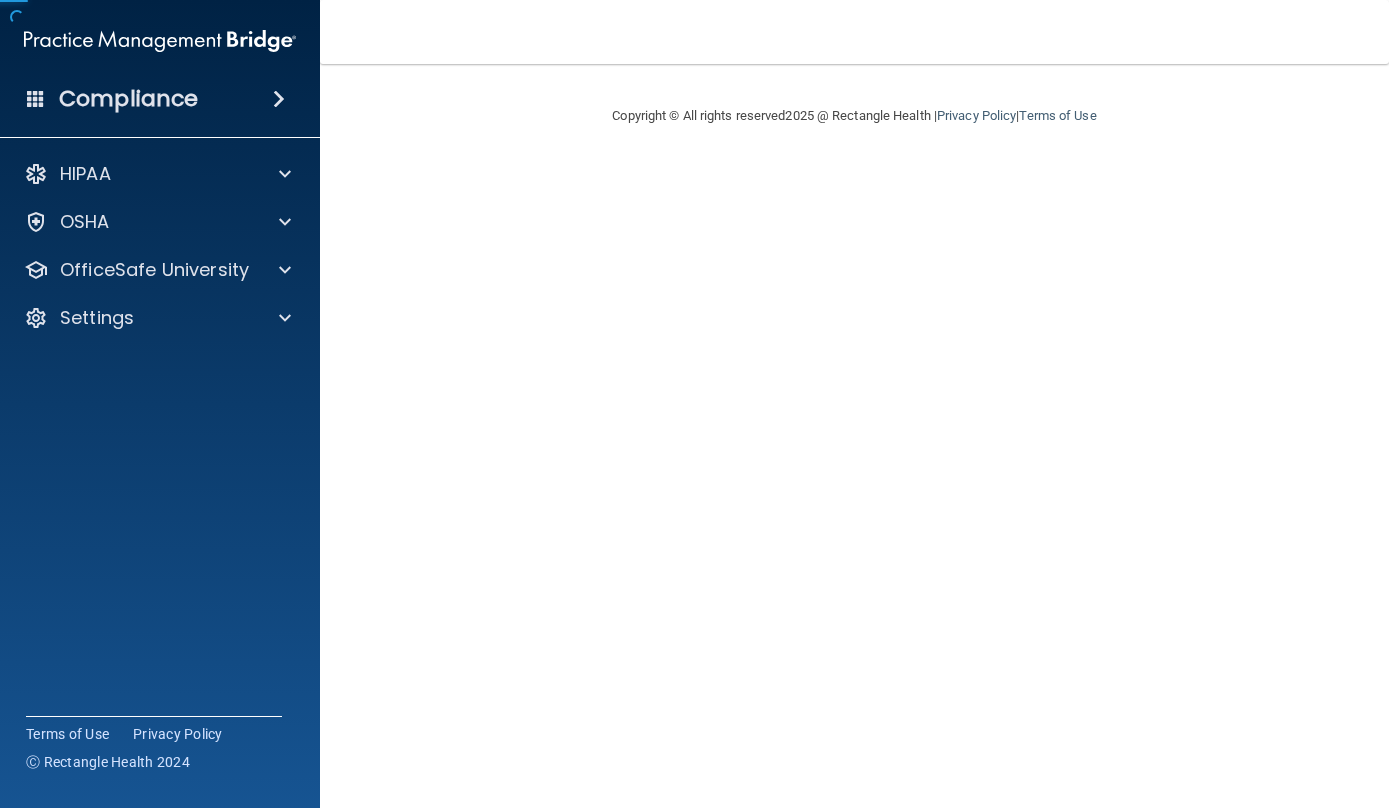 scroll, scrollTop: 0, scrollLeft: 0, axis: both 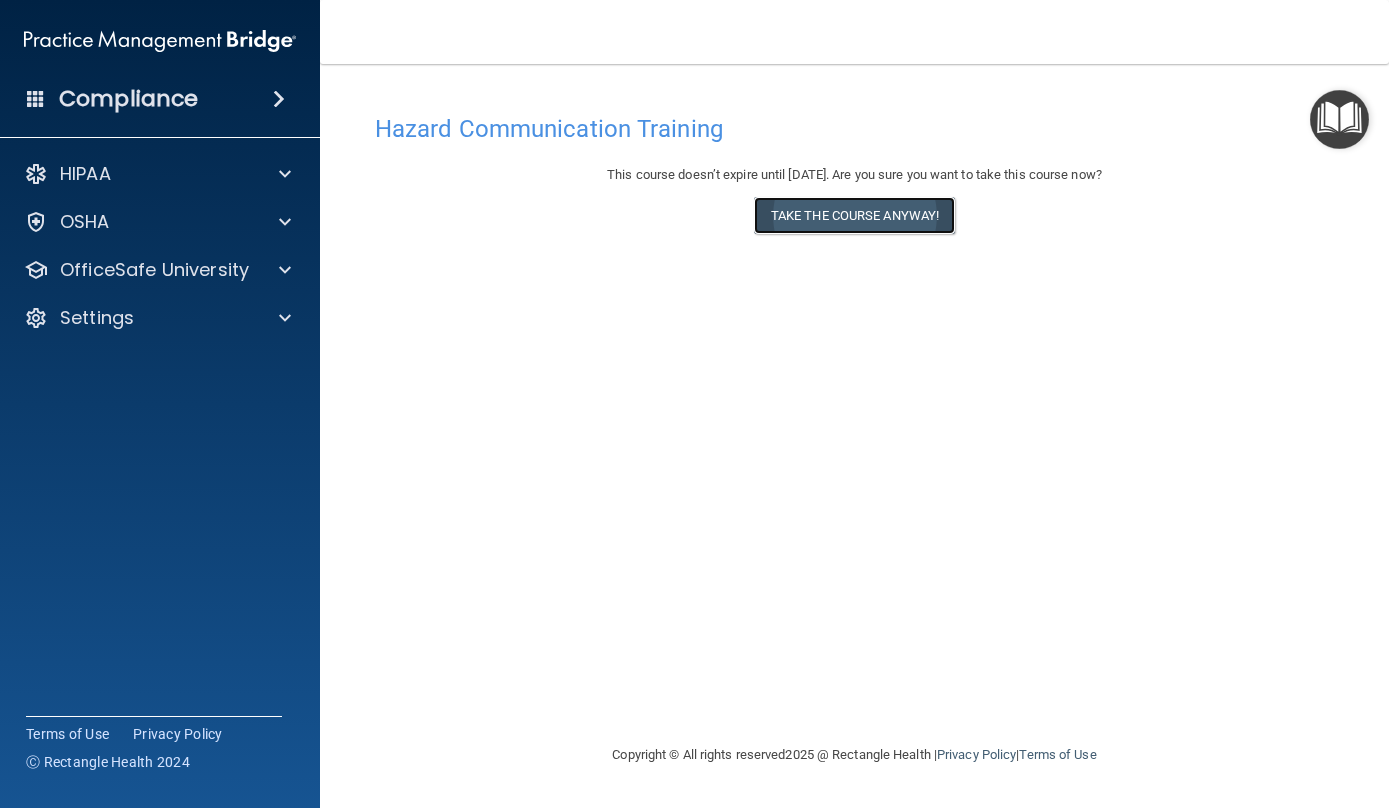 click on "Take the course anyway!" at bounding box center [854, 215] 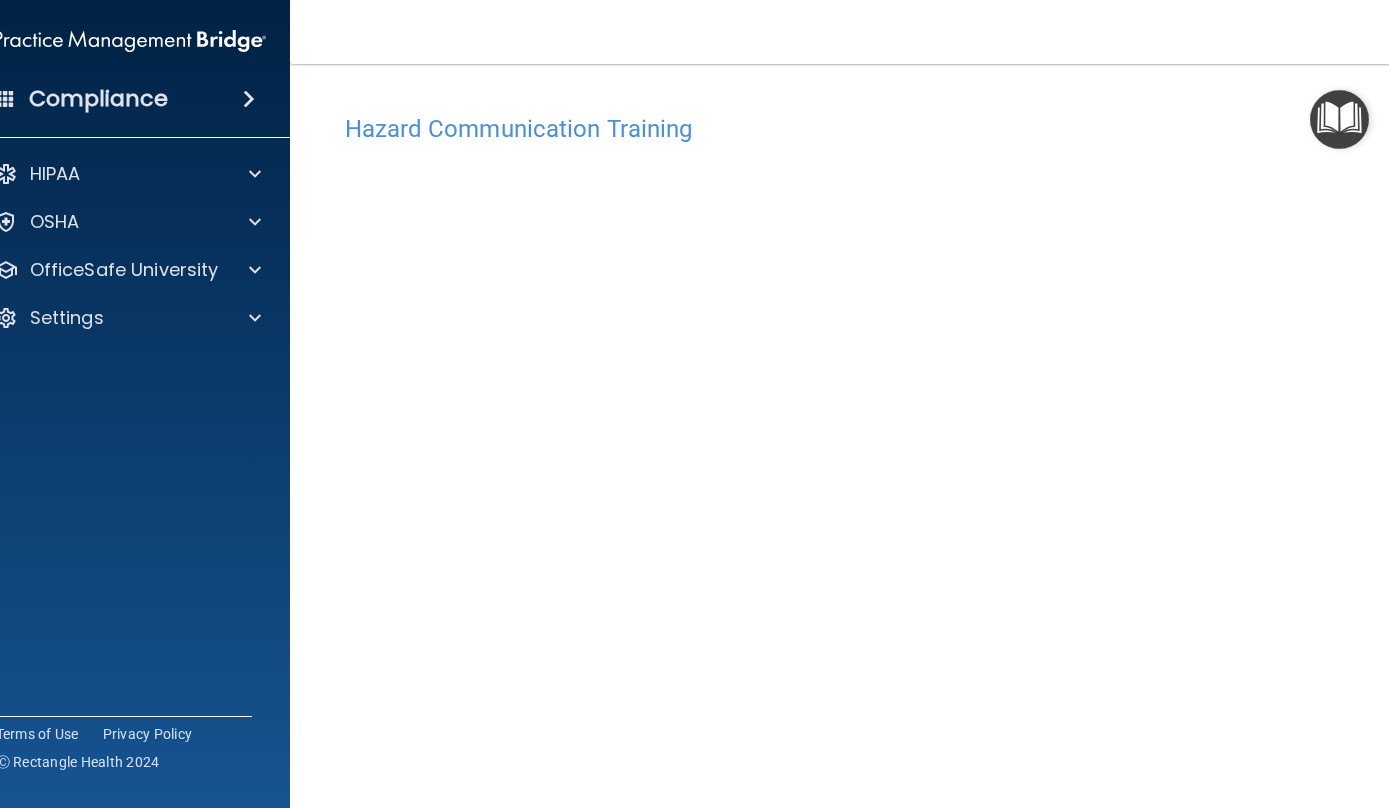 click at bounding box center [1339, 119] 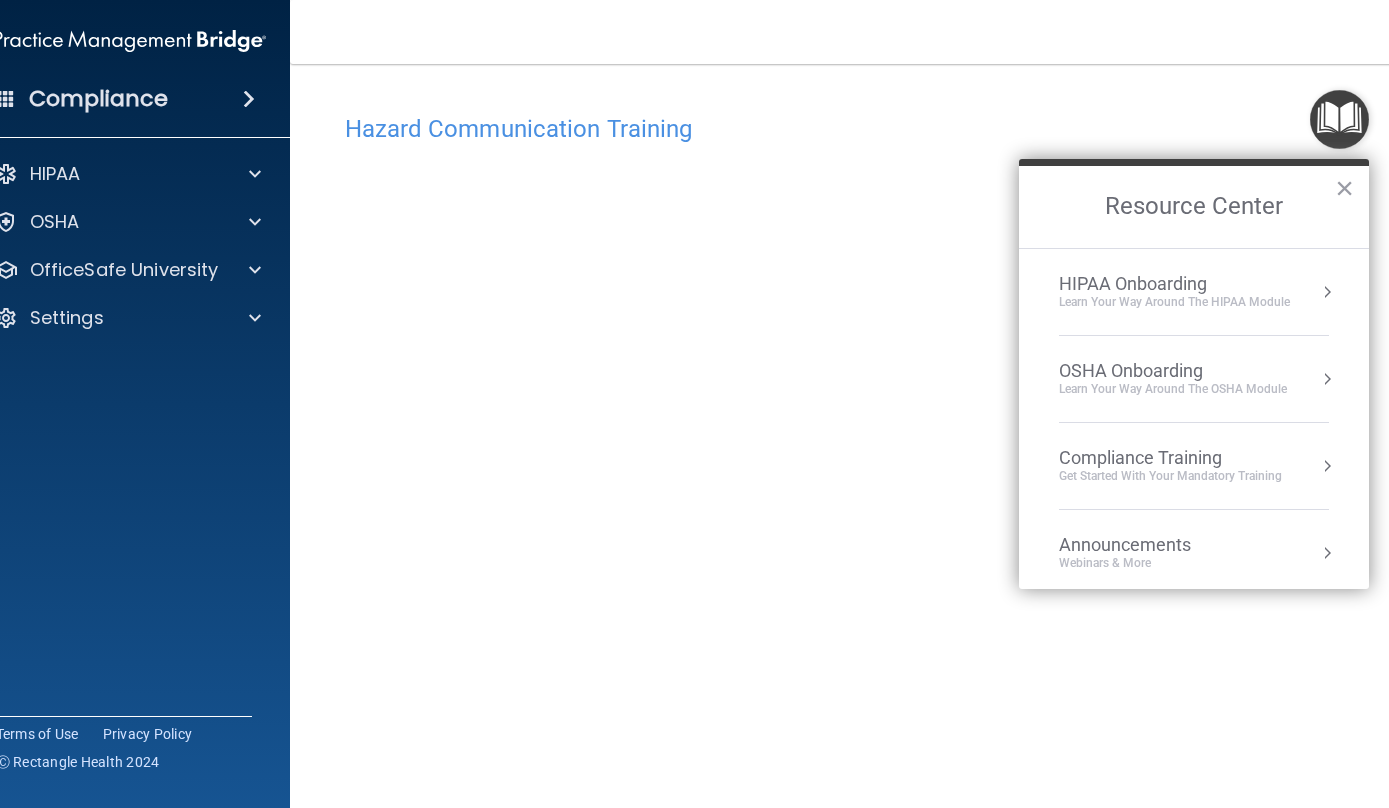 click at bounding box center [1327, 466] 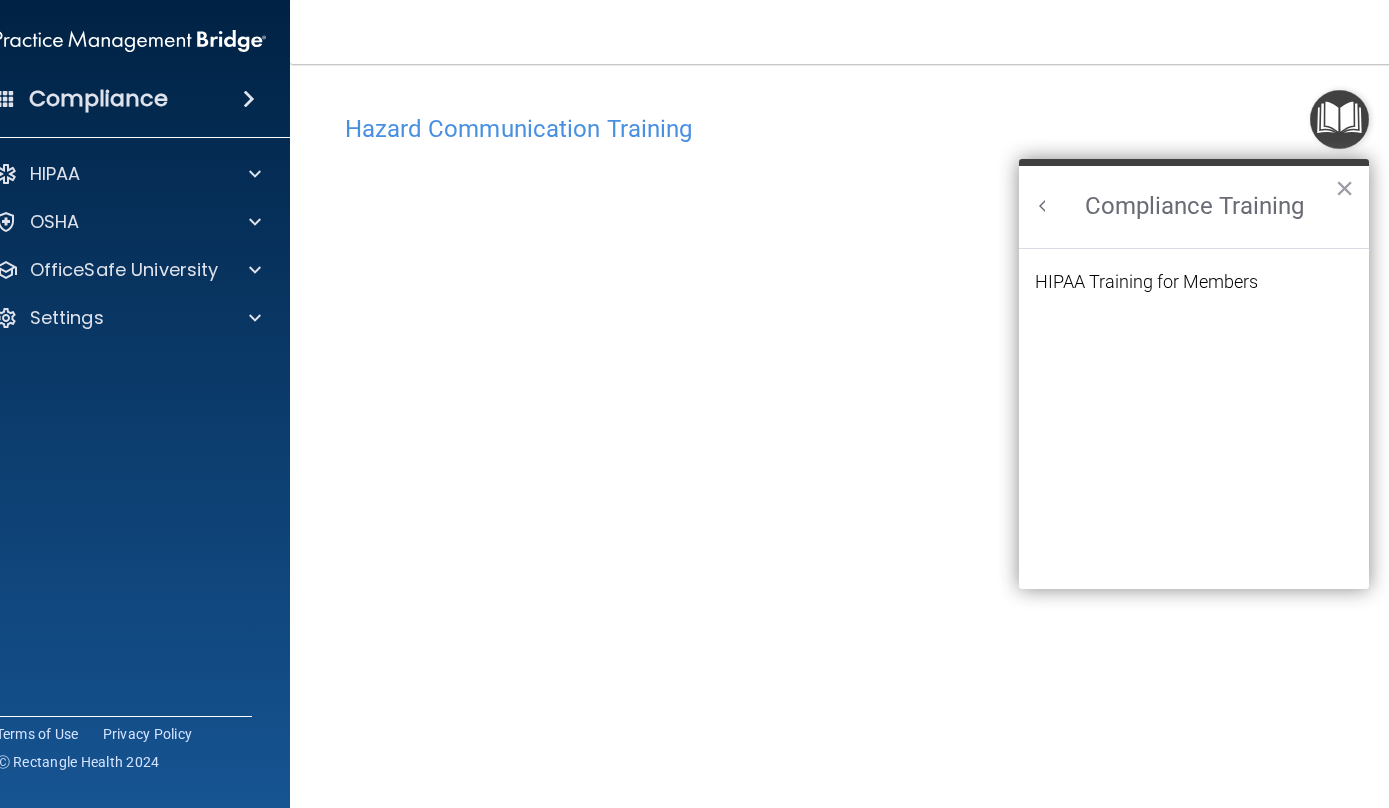 scroll, scrollTop: 0, scrollLeft: 0, axis: both 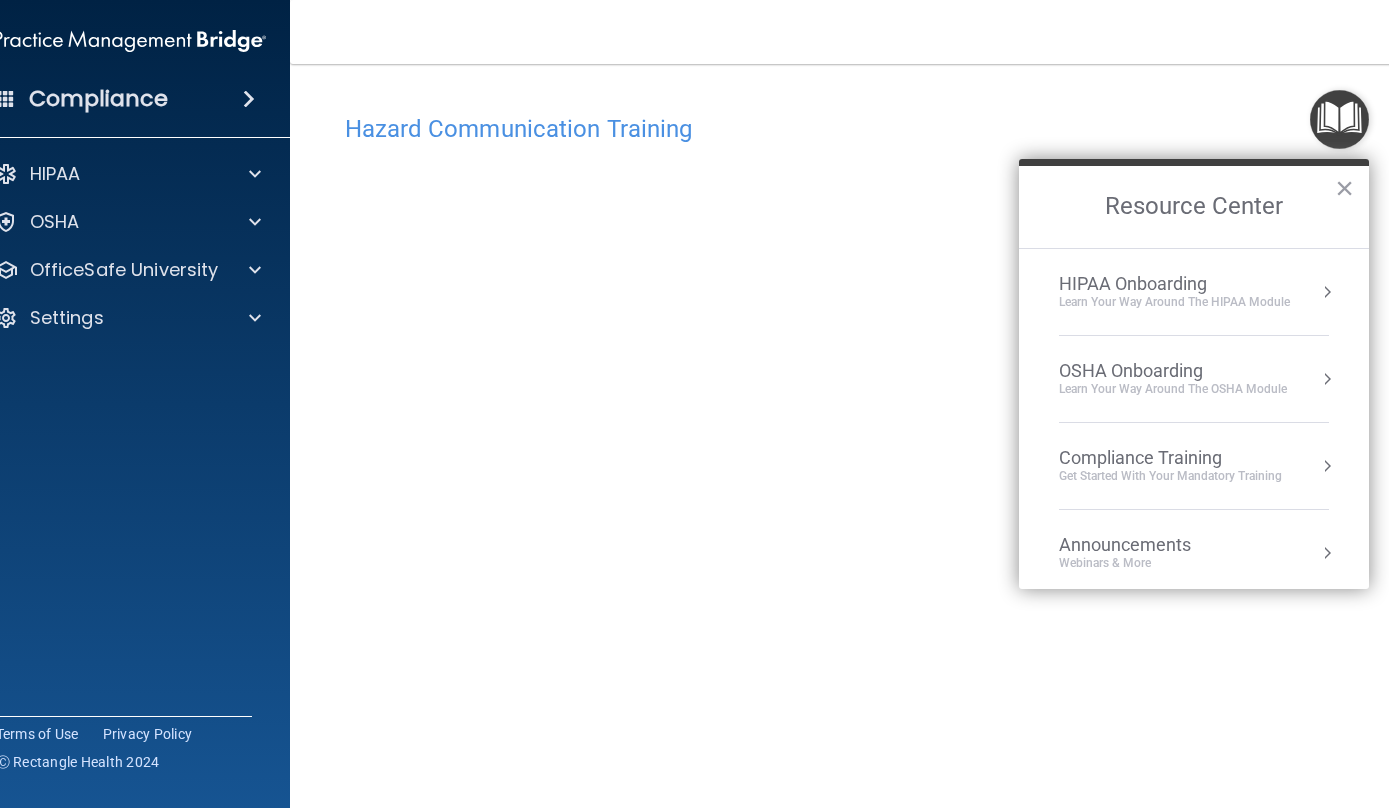 click on "Hazard Communication Training" at bounding box center (855, 129) 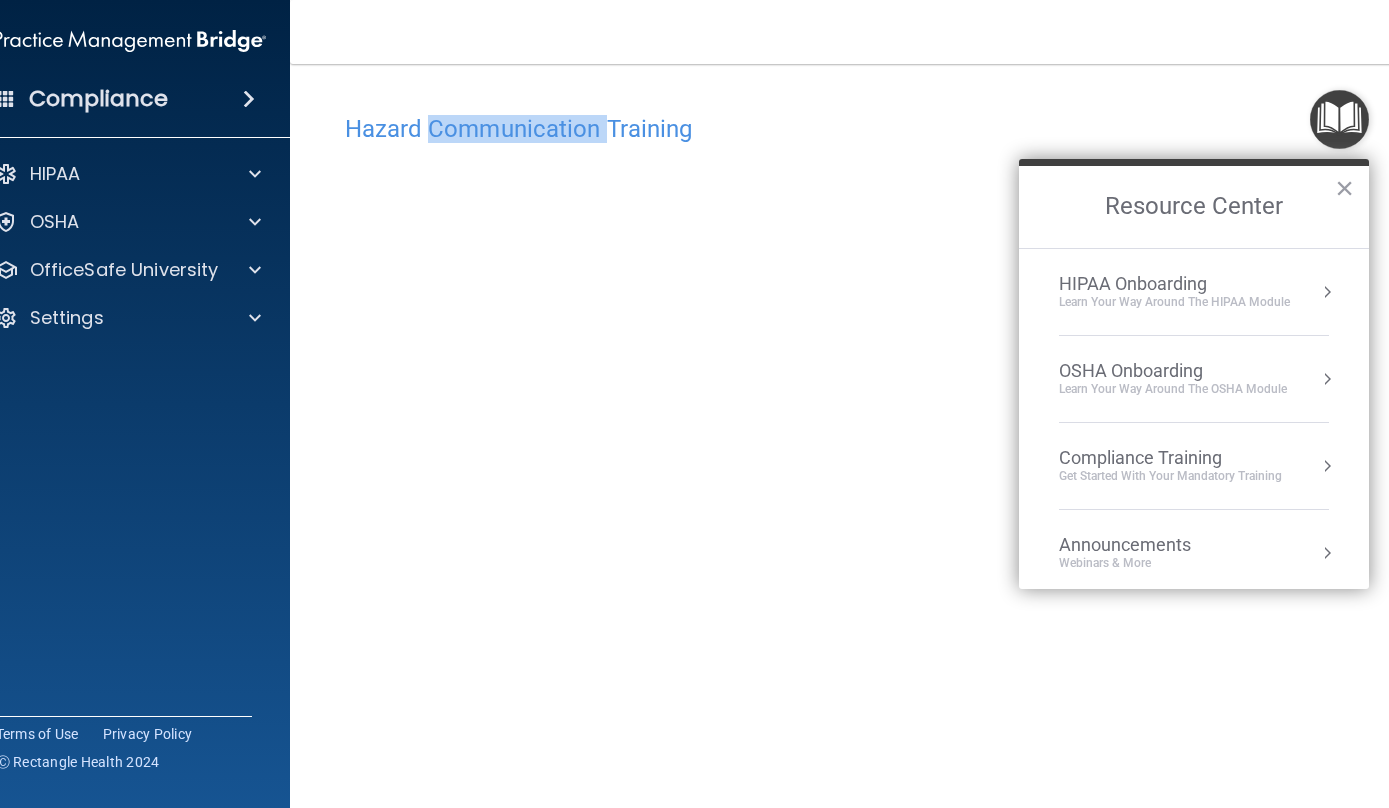 click on "Hazard Communication Training" at bounding box center (855, 129) 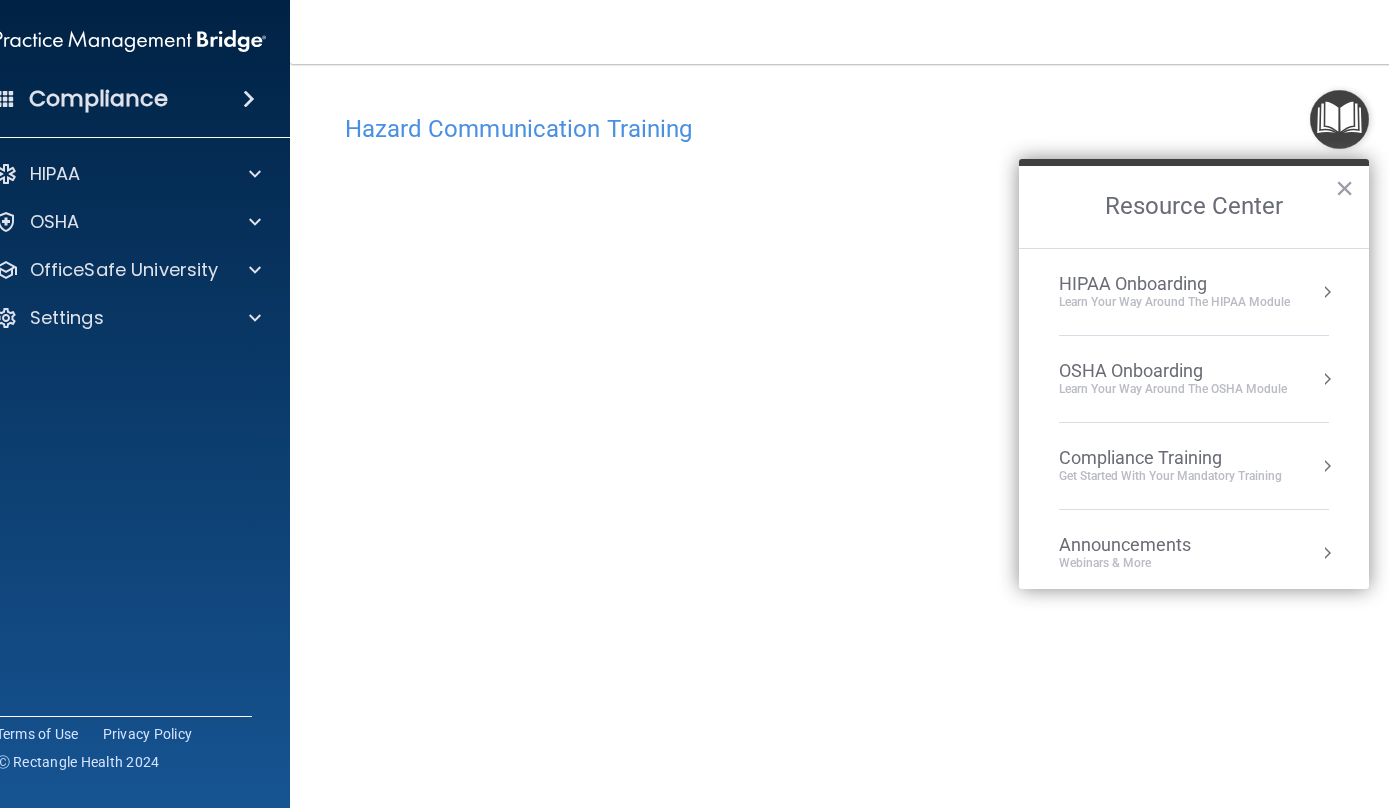 click on "Hazard Communication Training" at bounding box center (855, 129) 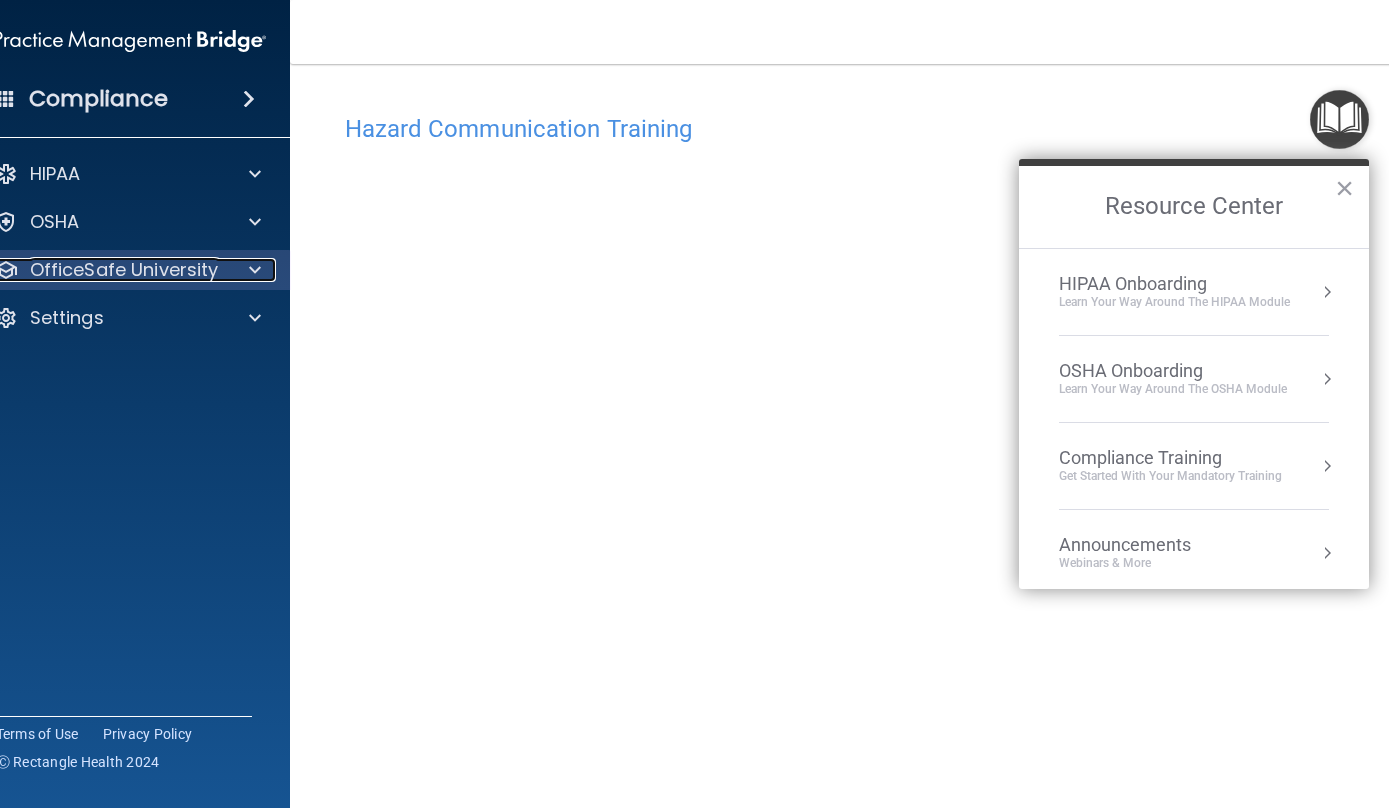 click at bounding box center (251, 270) 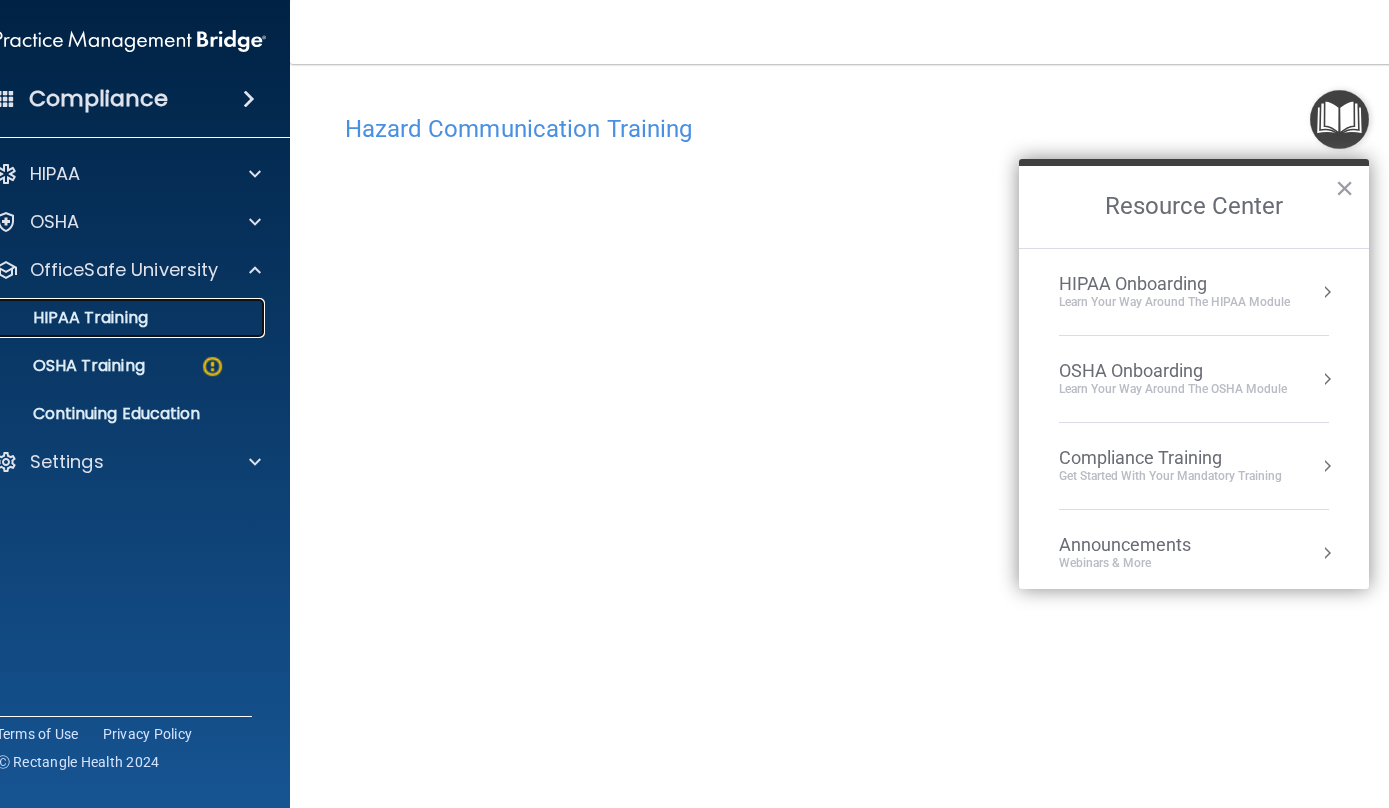 click on "HIPAA Training" at bounding box center (119, 318) 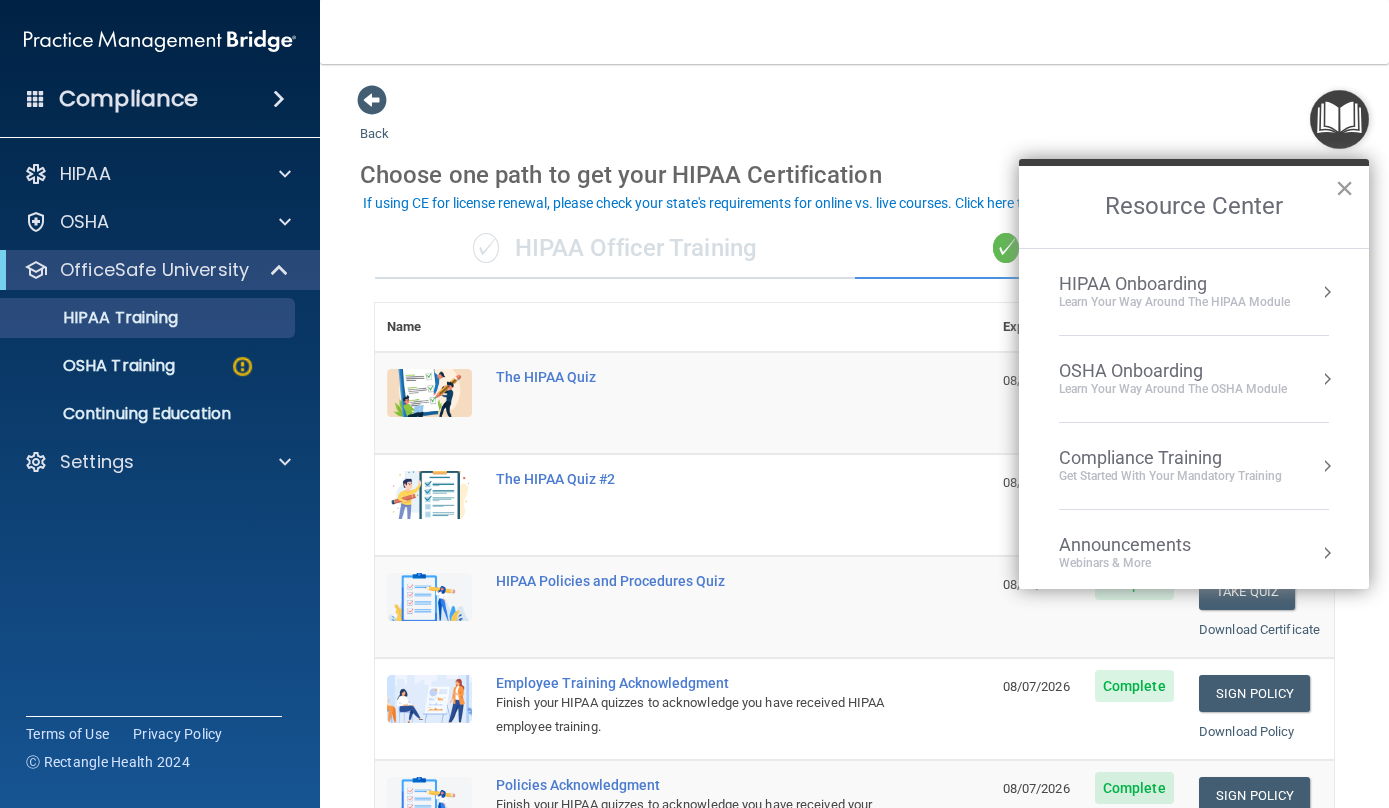 click on "×" at bounding box center (1344, 188) 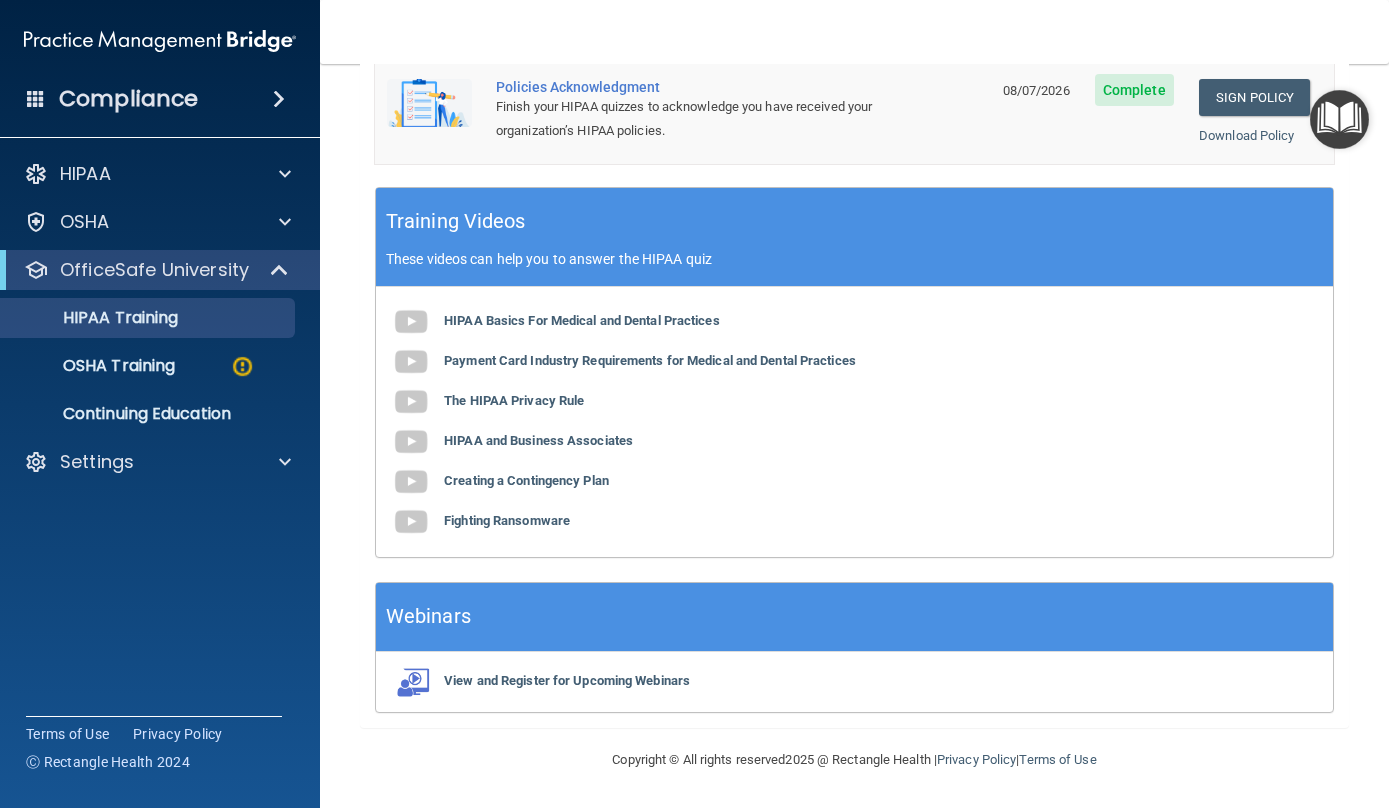 scroll, scrollTop: 769, scrollLeft: 0, axis: vertical 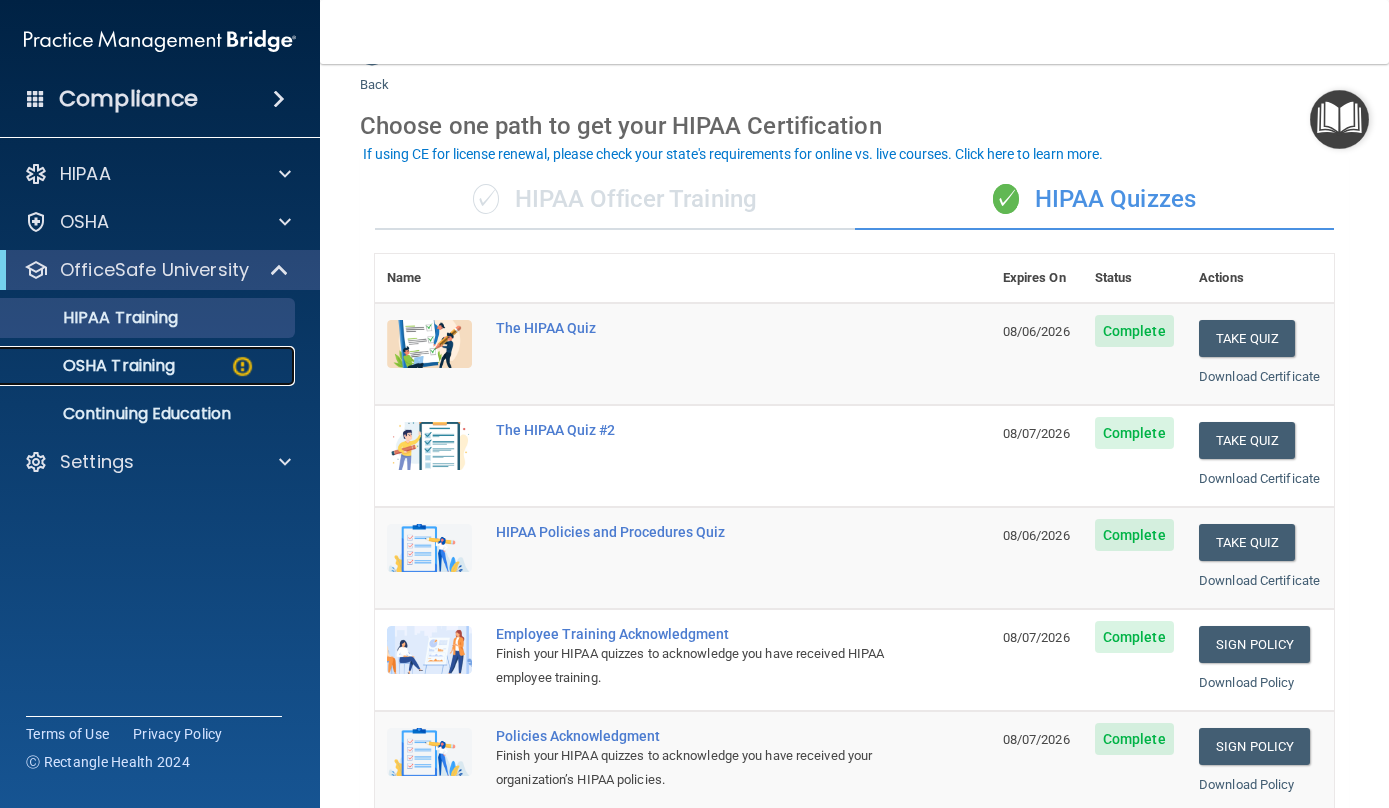 click on "OSHA Training" at bounding box center (149, 366) 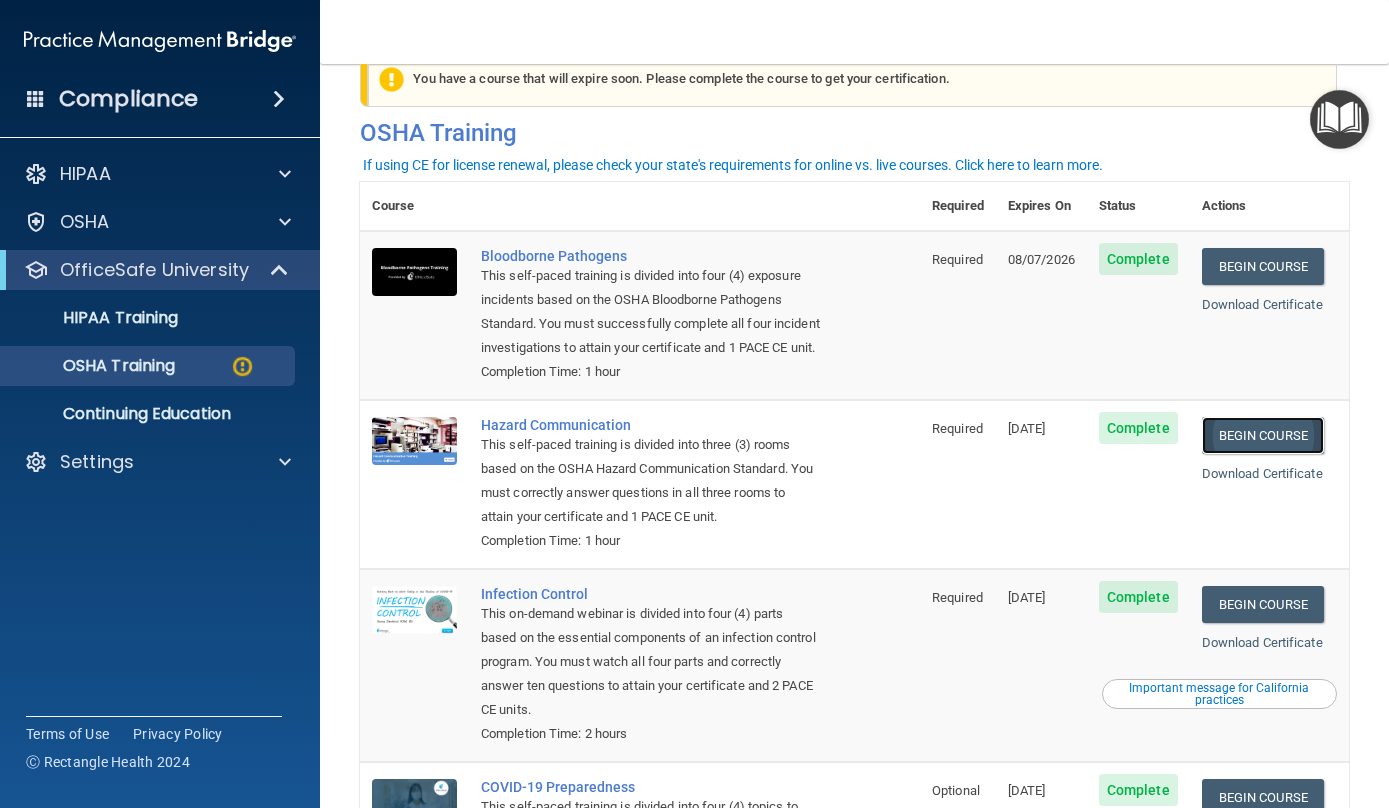 click on "Begin Course" at bounding box center [1263, 435] 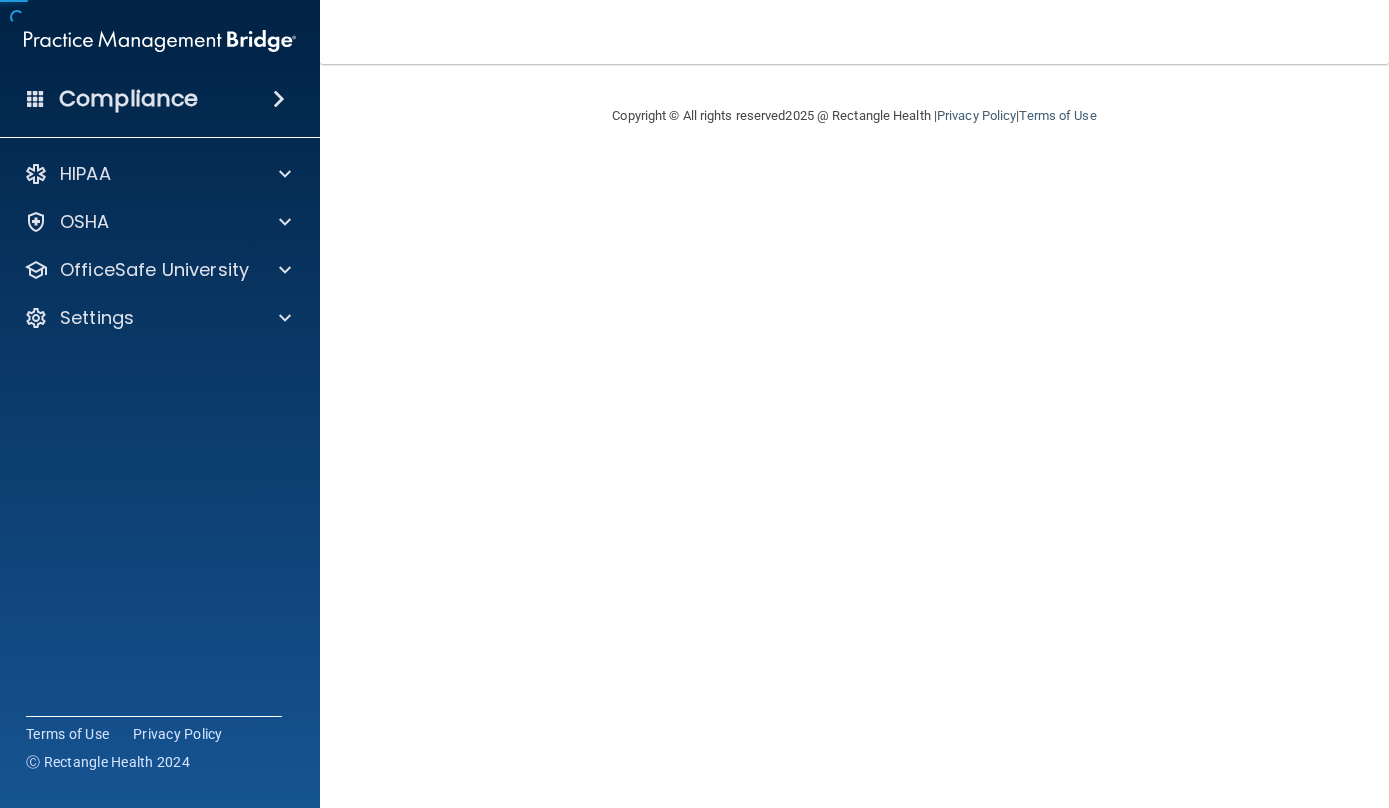 scroll, scrollTop: 0, scrollLeft: 0, axis: both 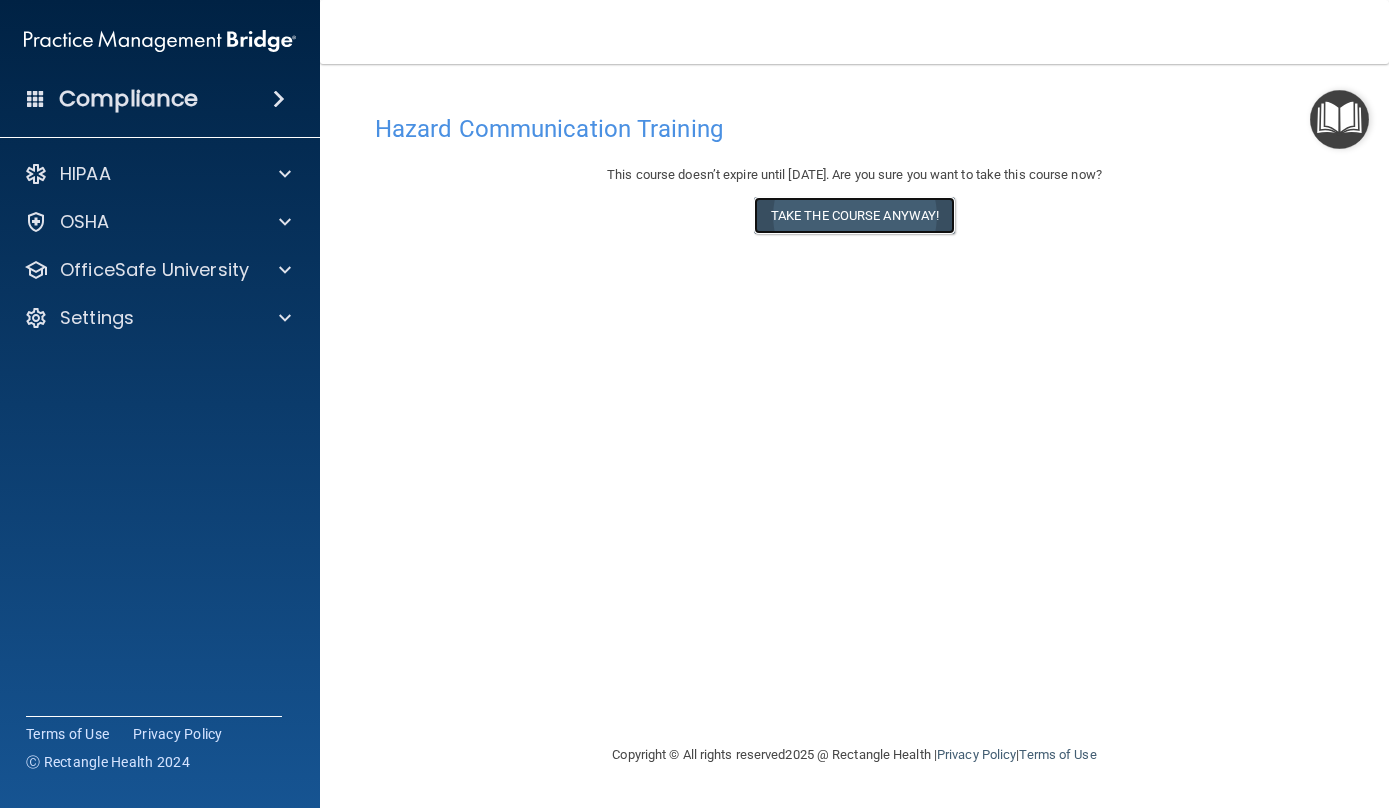 click on "Take the course anyway!" at bounding box center (854, 215) 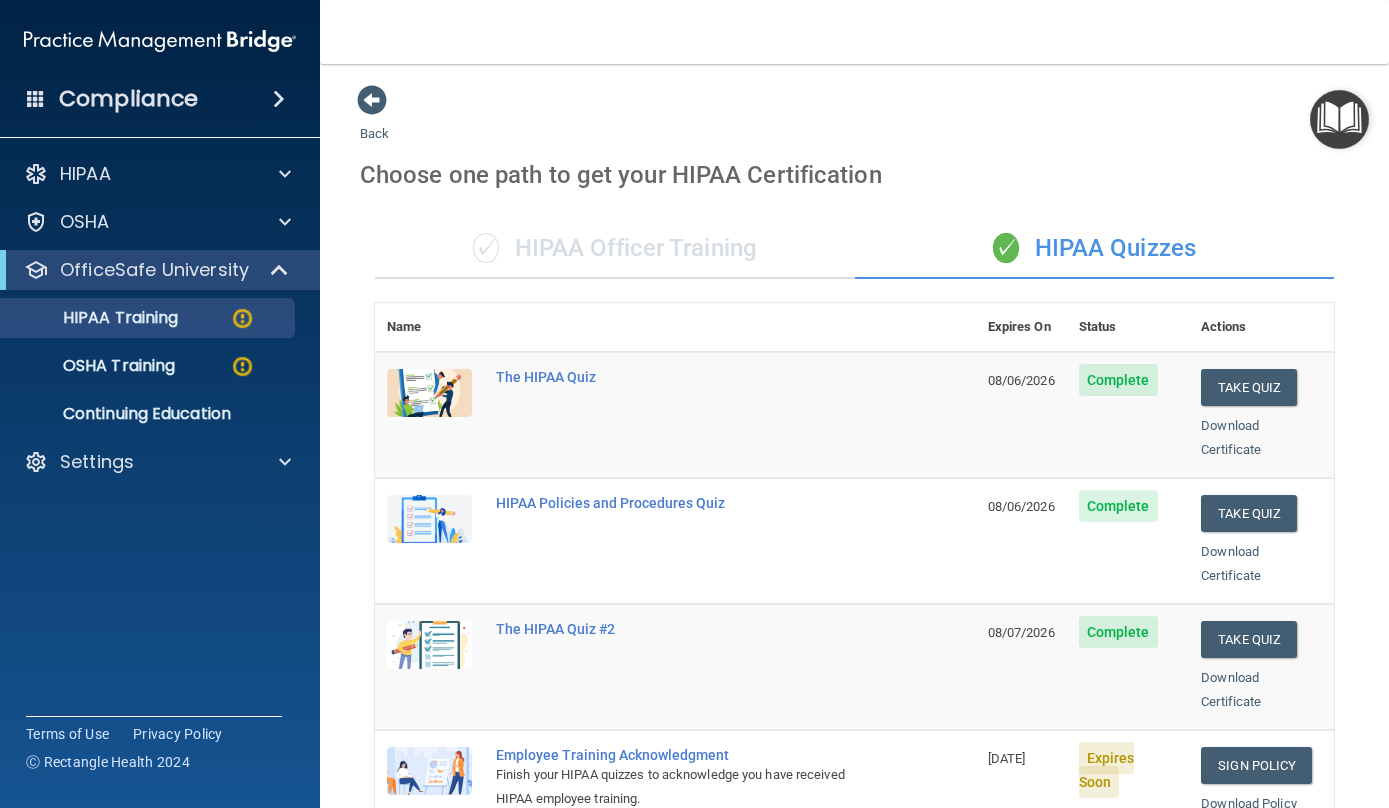 scroll, scrollTop: 0, scrollLeft: 0, axis: both 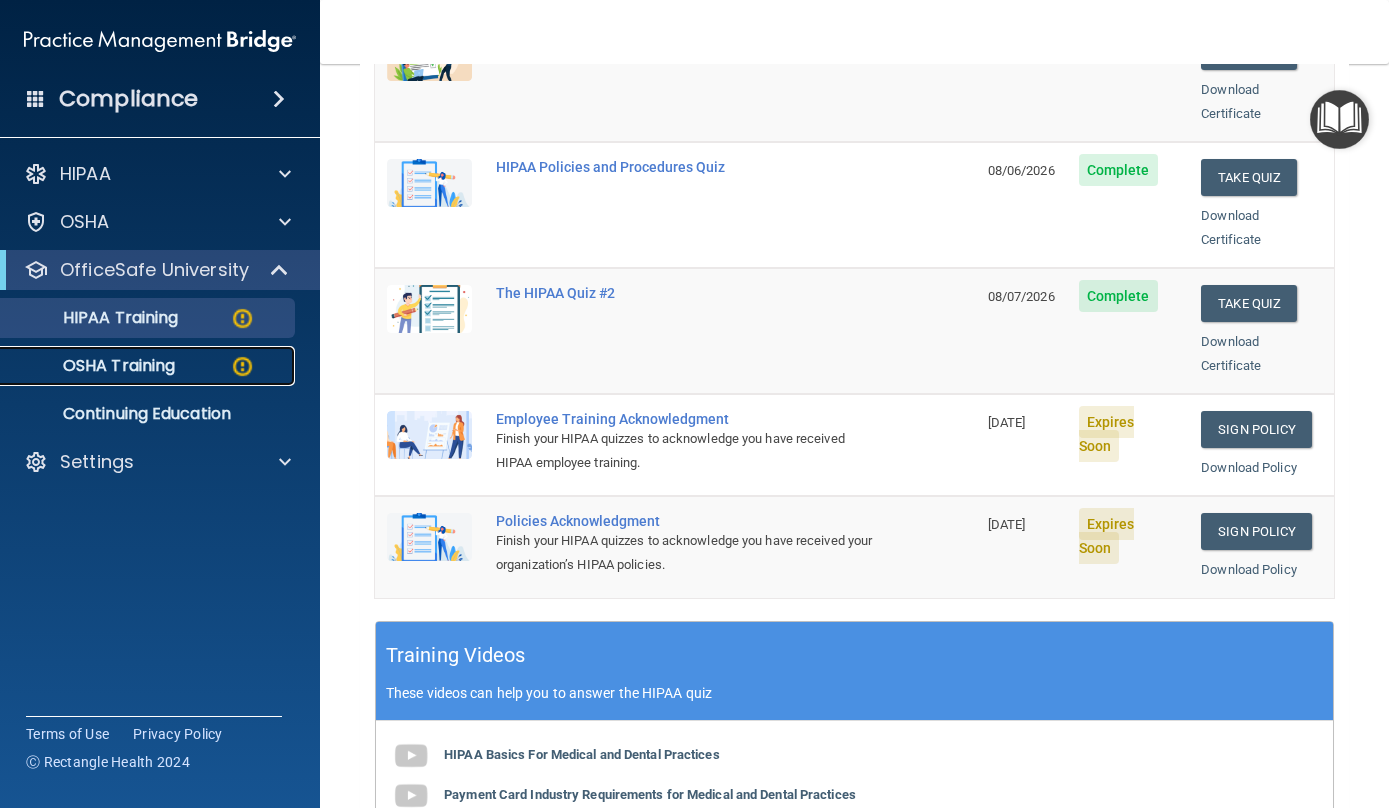 click on "OSHA Training" at bounding box center [149, 366] 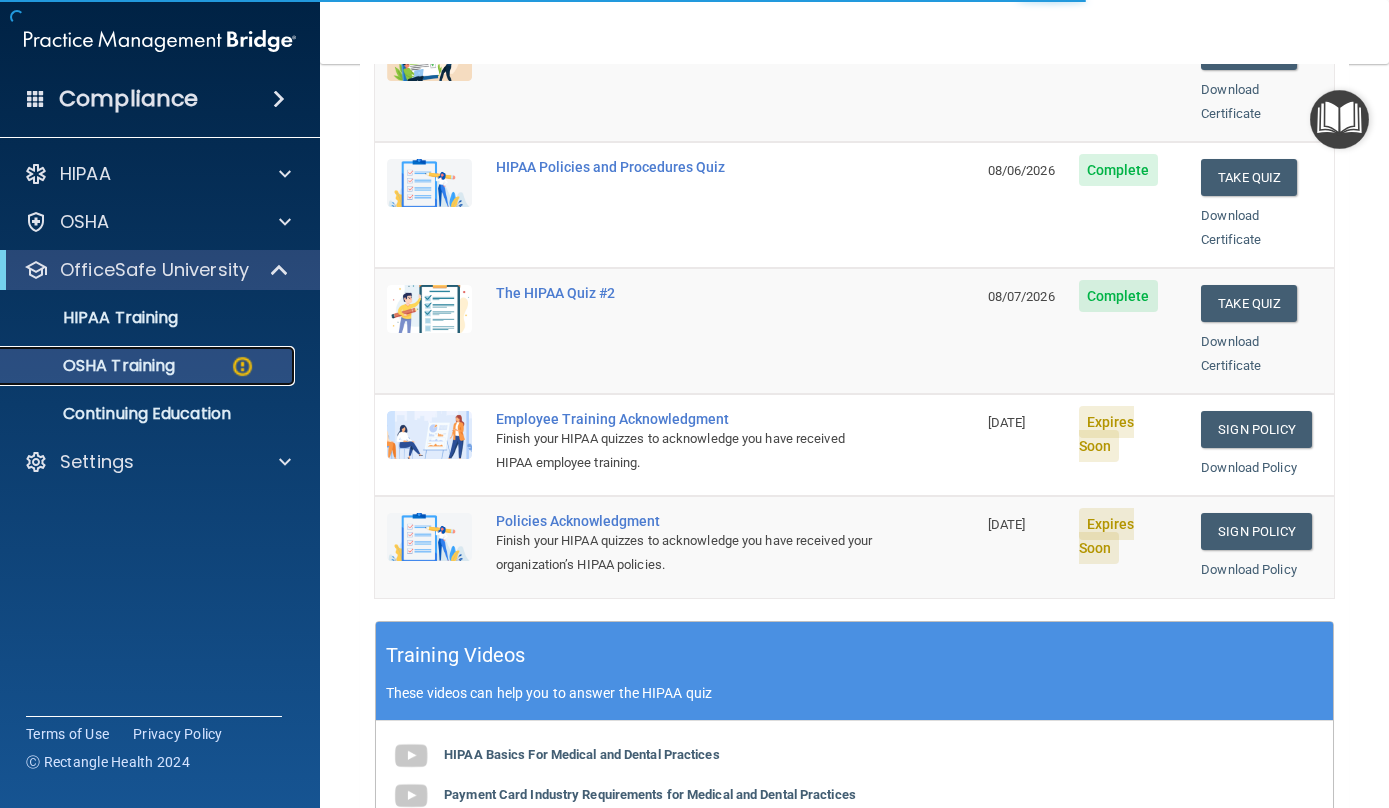 scroll, scrollTop: 304, scrollLeft: 0, axis: vertical 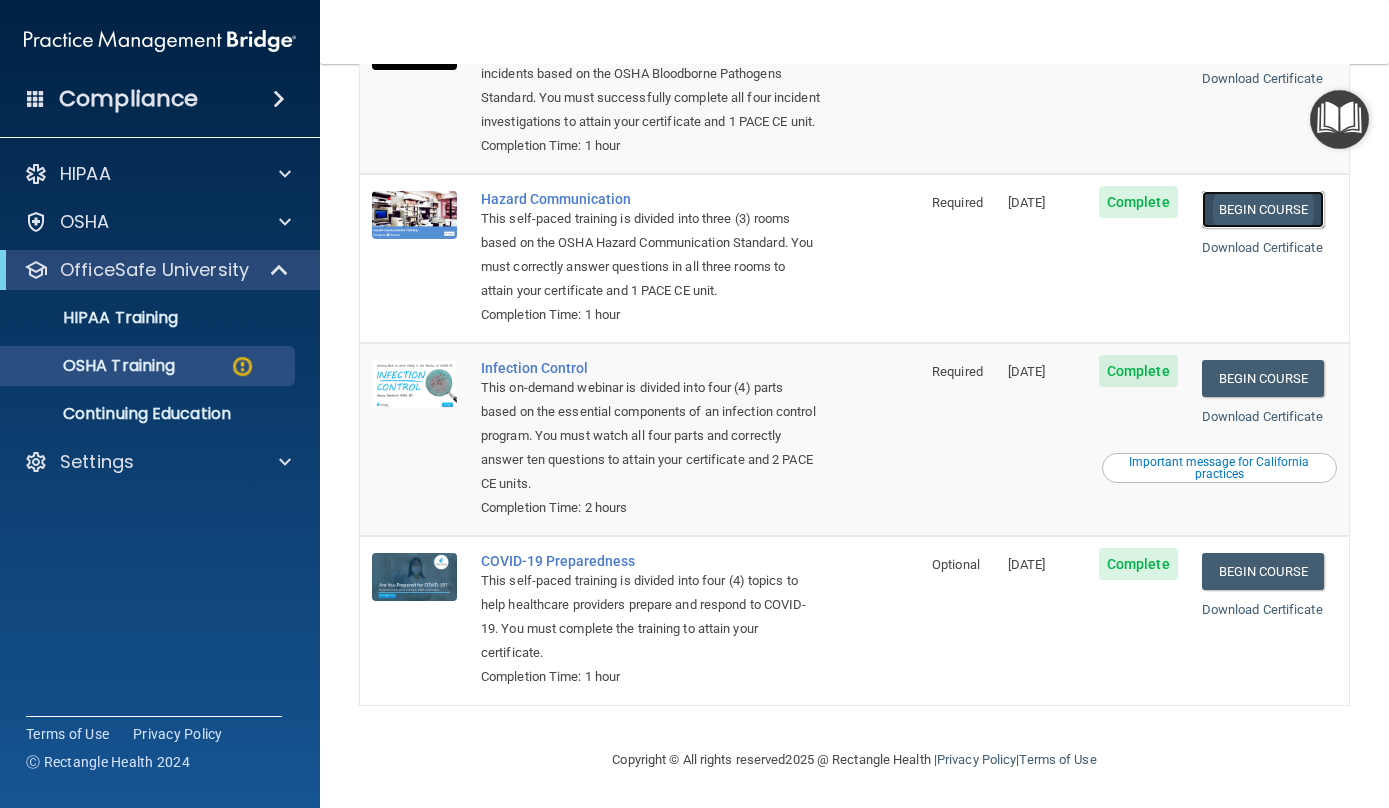 click on "Begin Course" at bounding box center (1263, 209) 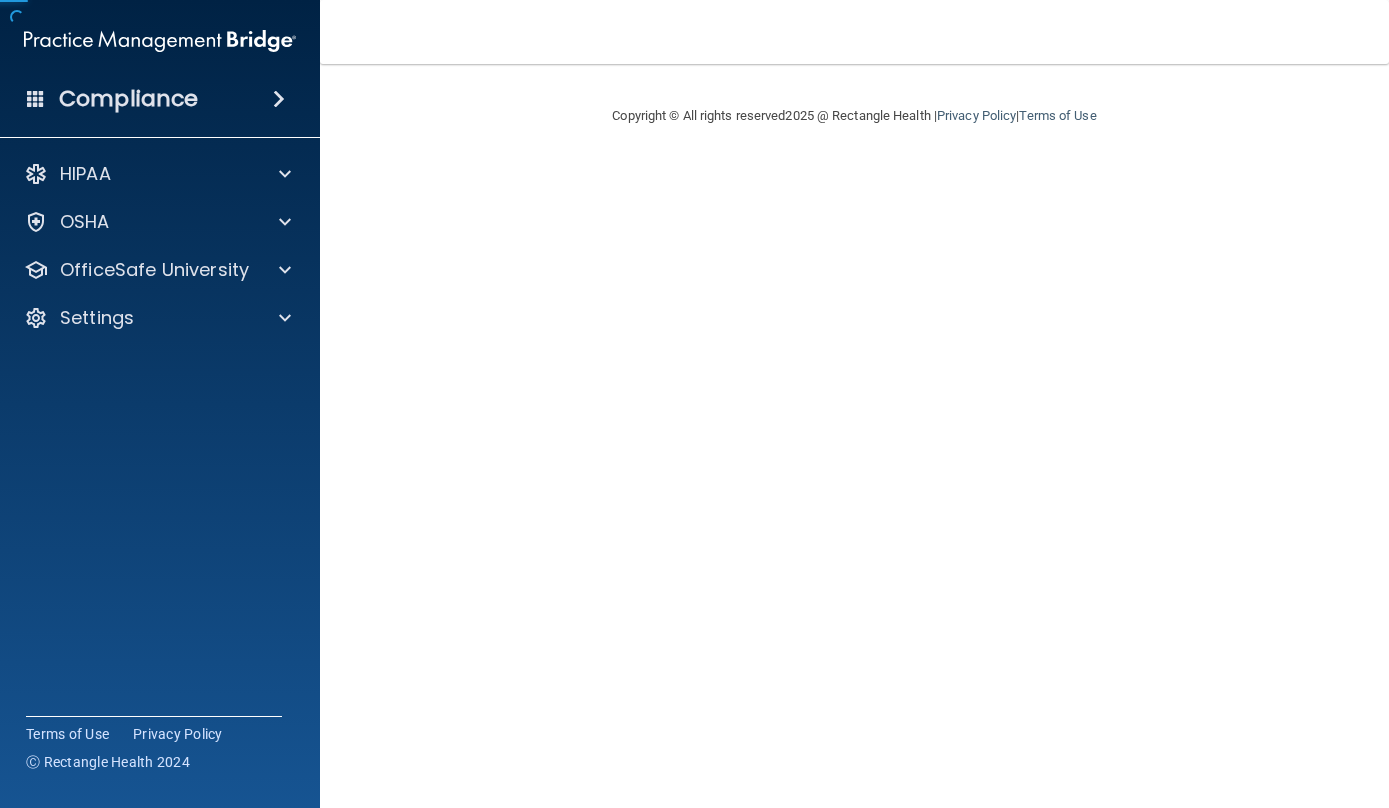 scroll, scrollTop: 0, scrollLeft: 0, axis: both 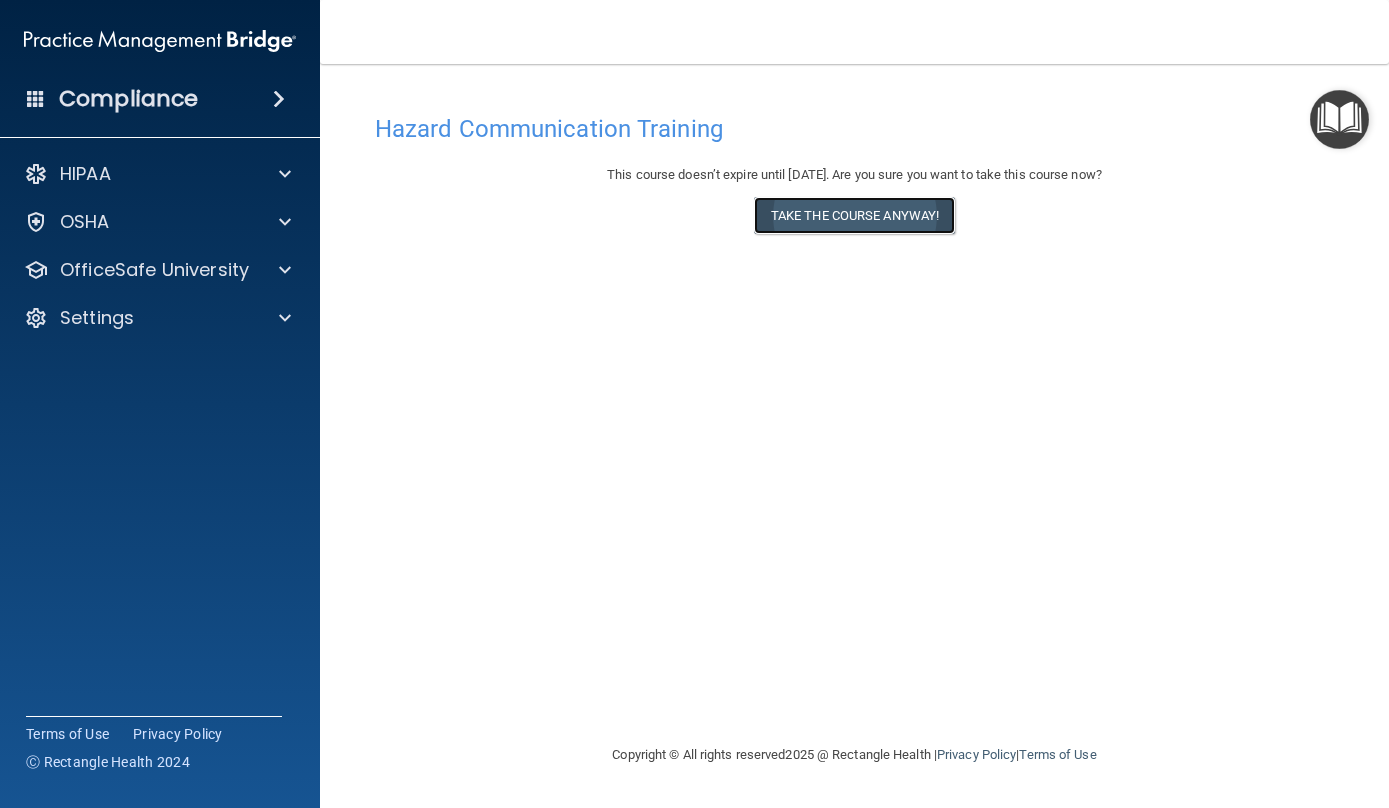 click on "Take the course anyway!" at bounding box center [854, 215] 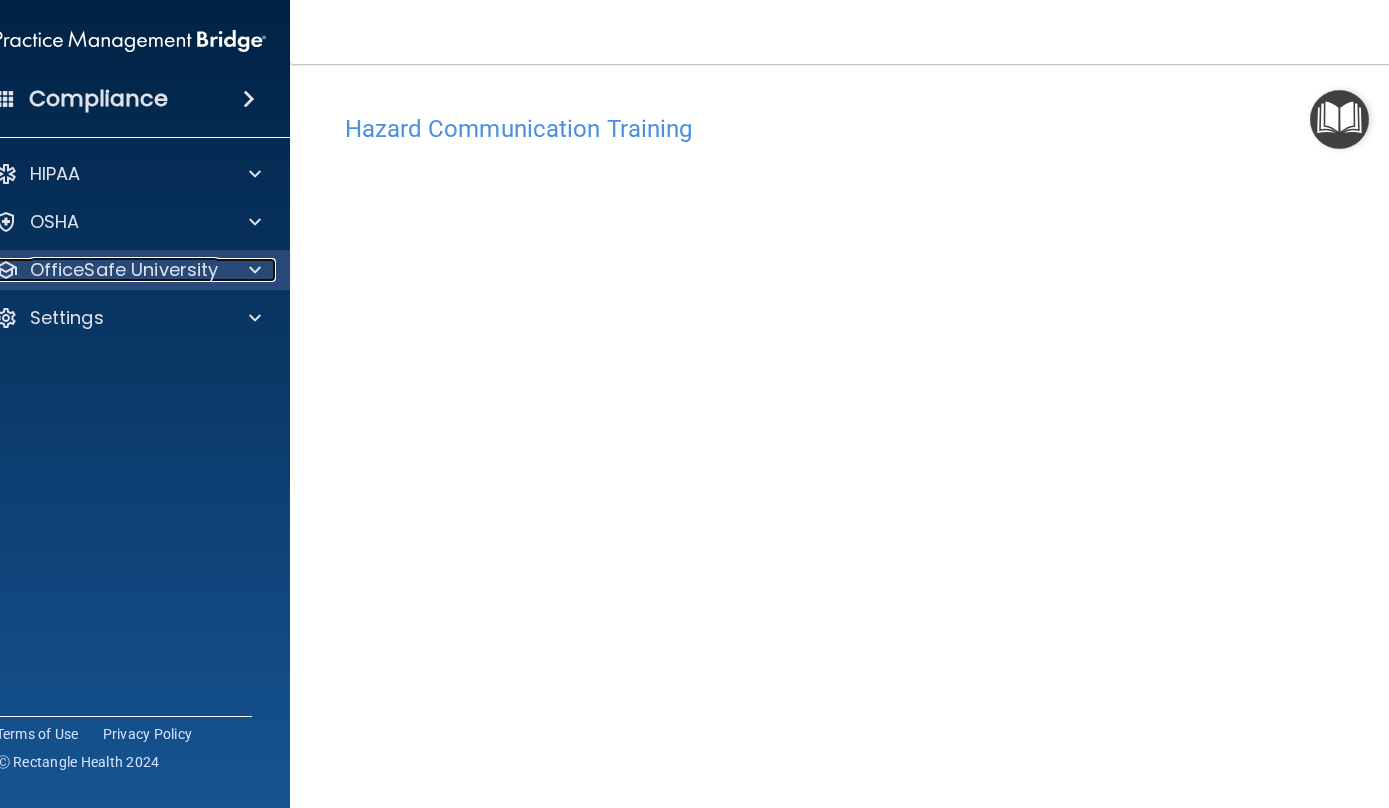 click on "OfficeSafe University" at bounding box center [124, 270] 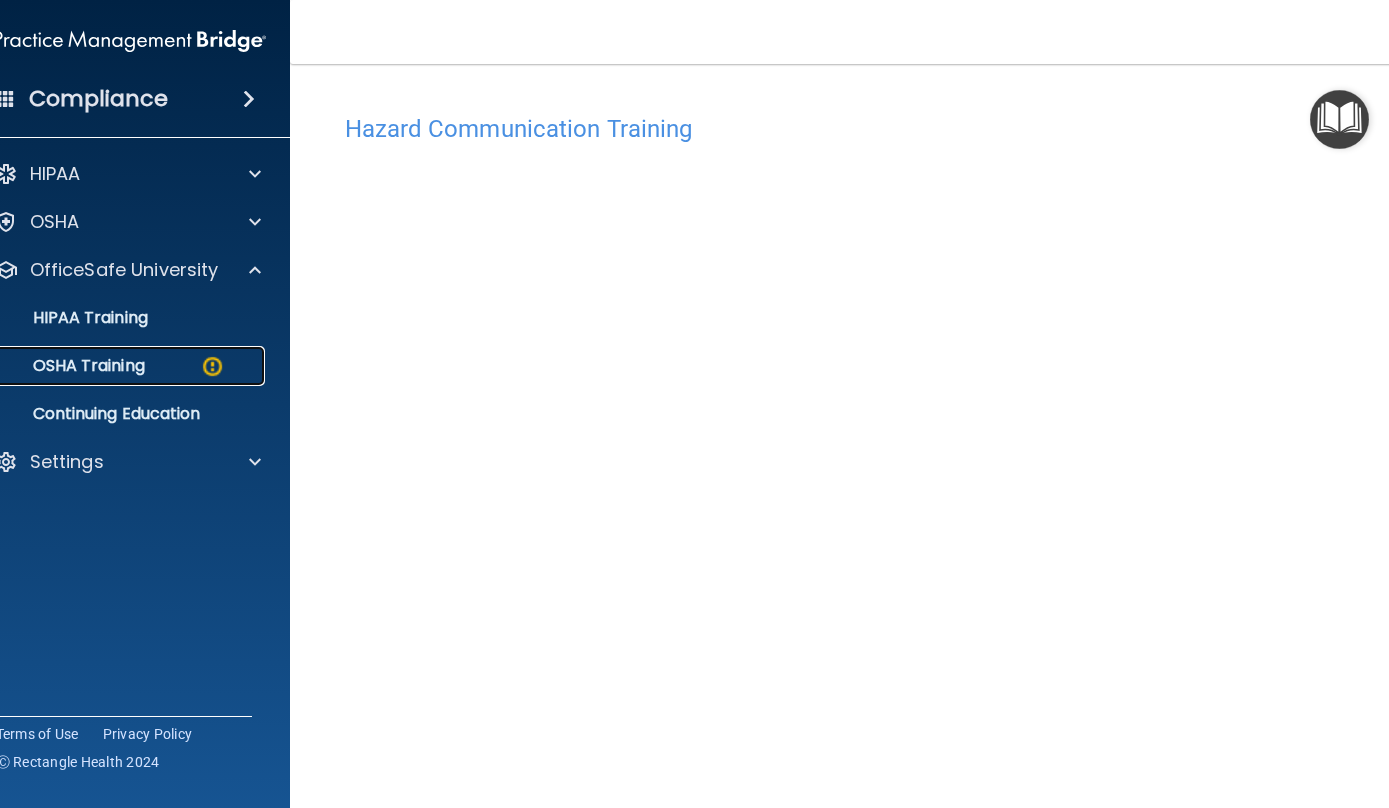 click on "OSHA Training" at bounding box center [119, 366] 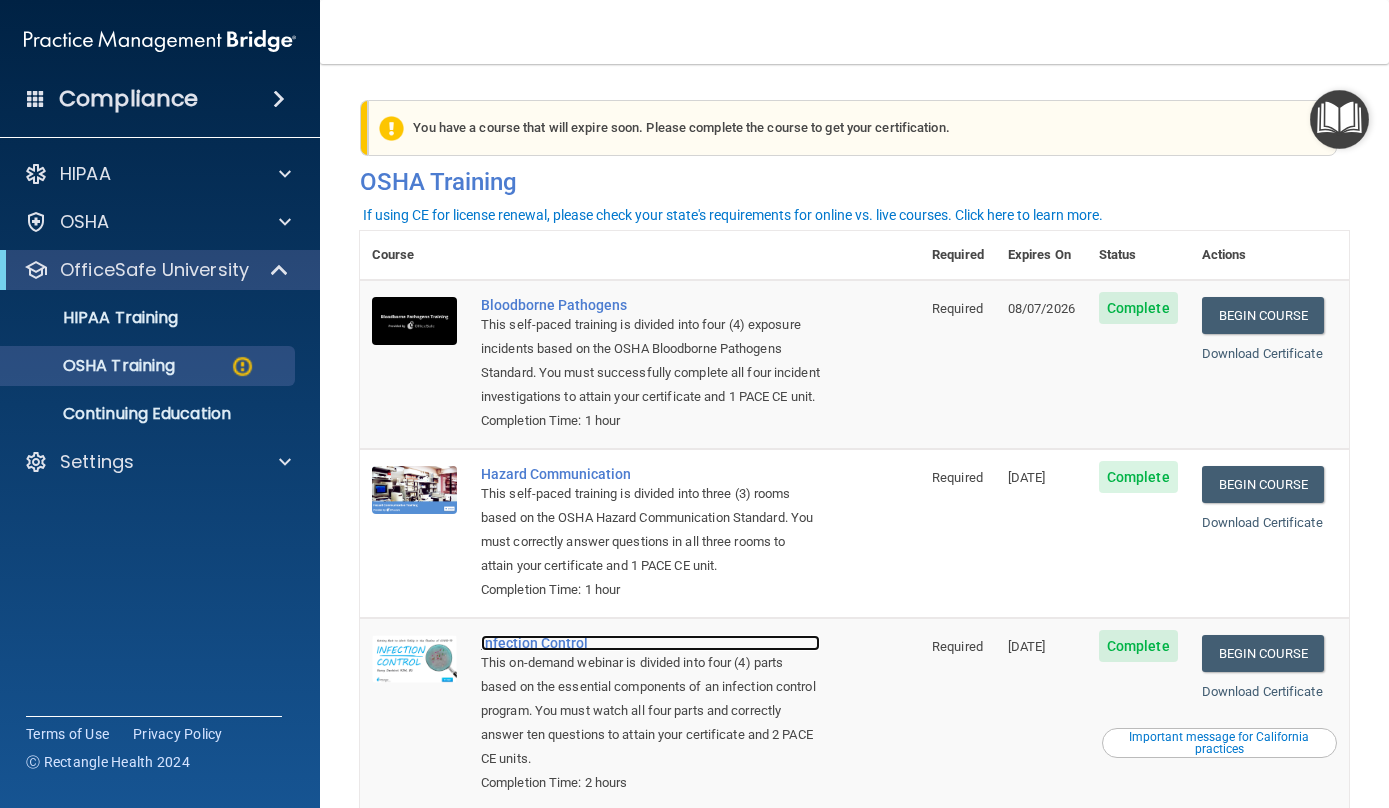 click on "Infection Control" at bounding box center [650, 643] 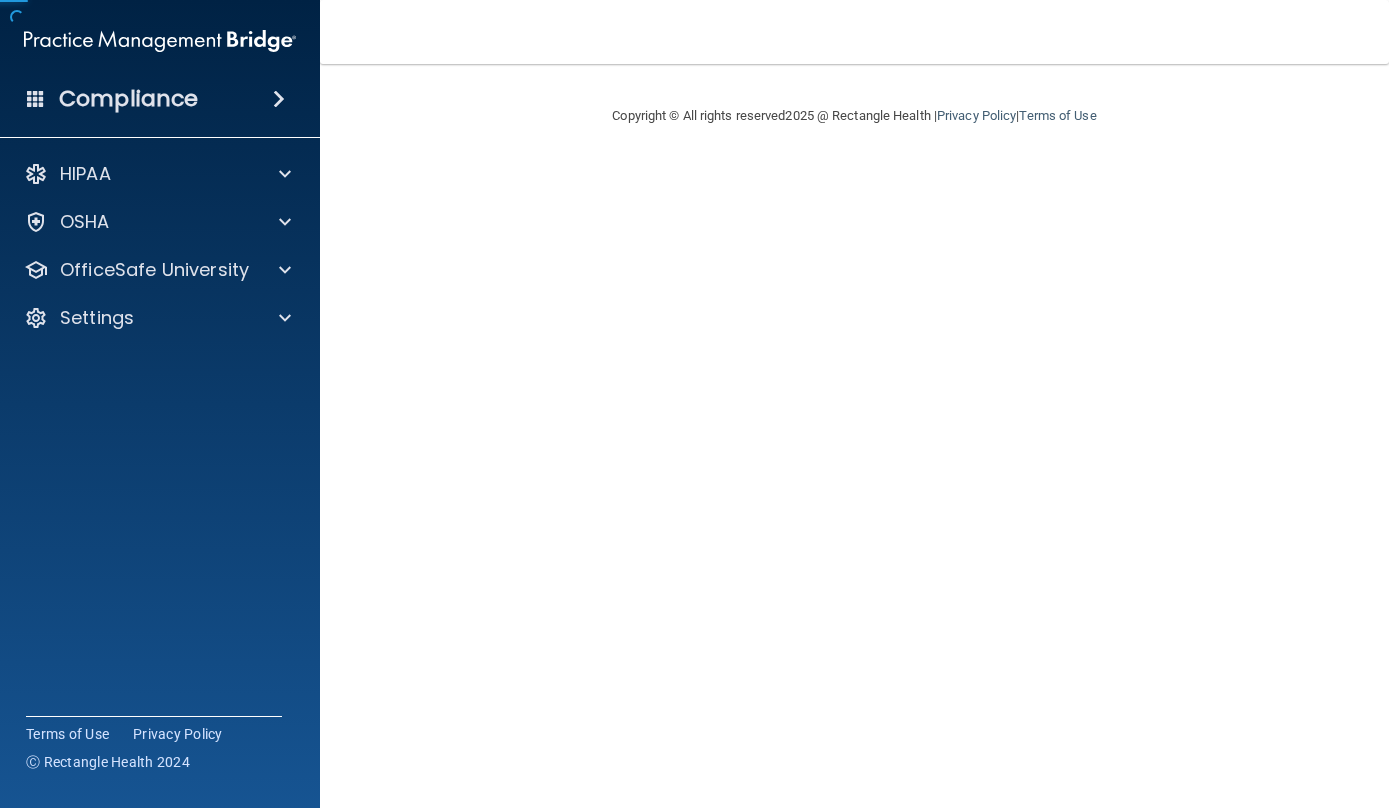 scroll, scrollTop: 0, scrollLeft: 0, axis: both 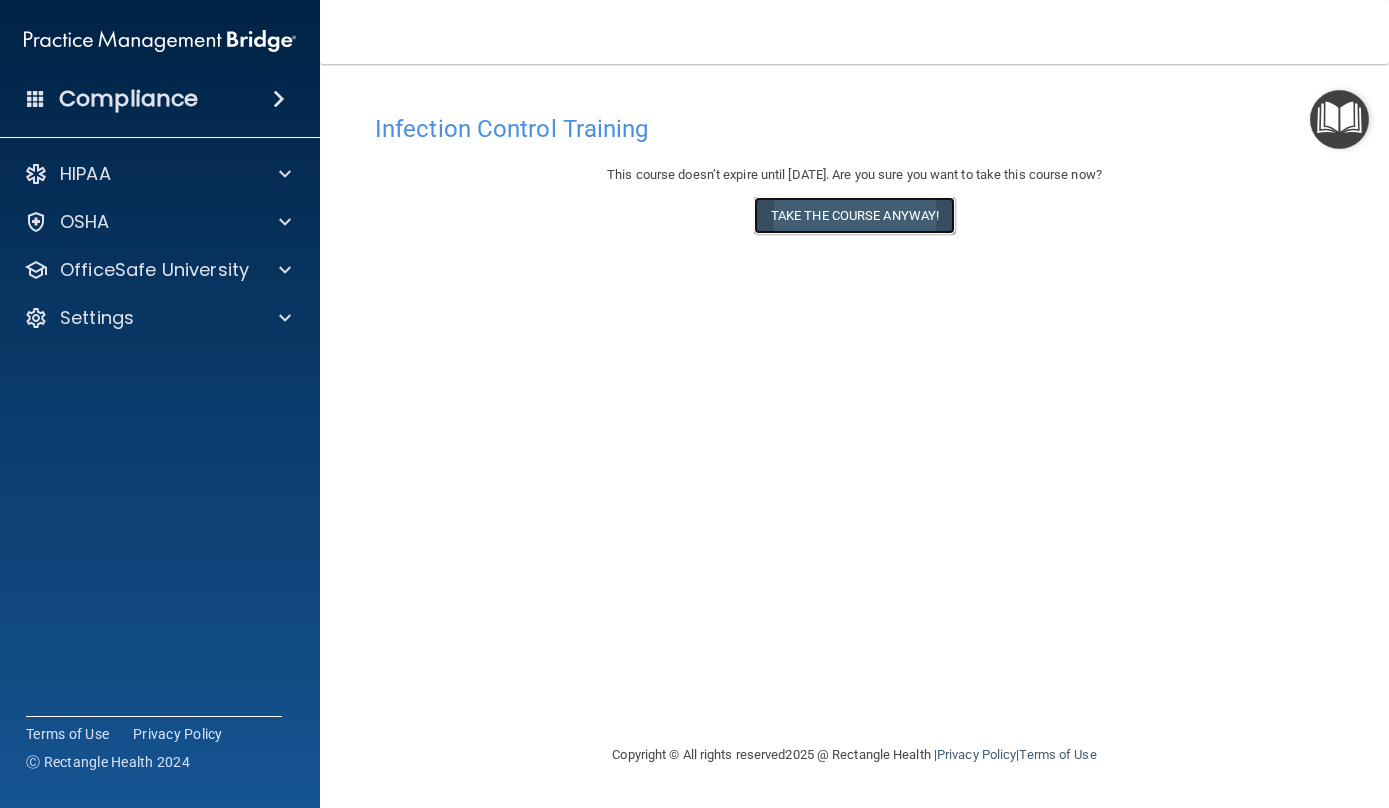 click on "Take the course anyway!" at bounding box center (854, 215) 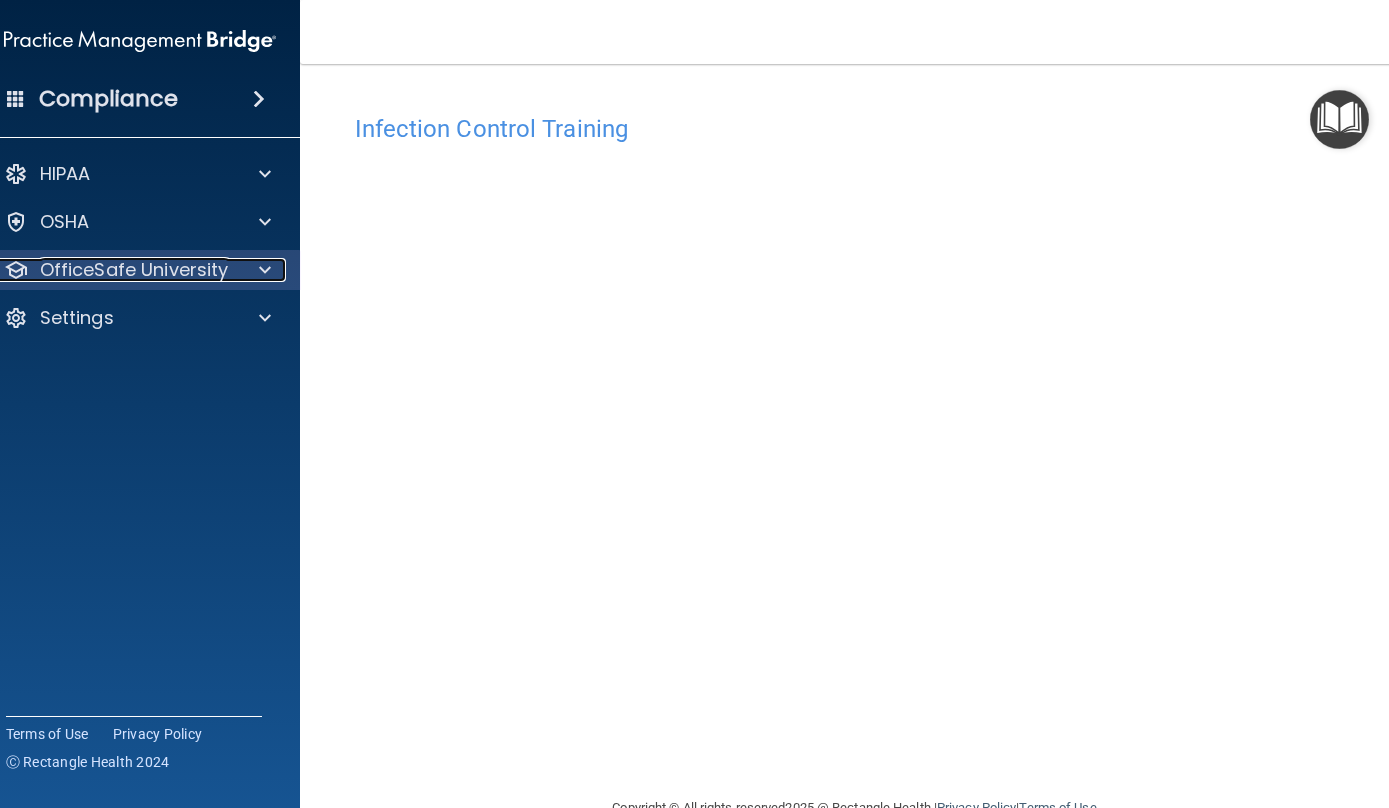 click on "OfficeSafe University" at bounding box center [134, 270] 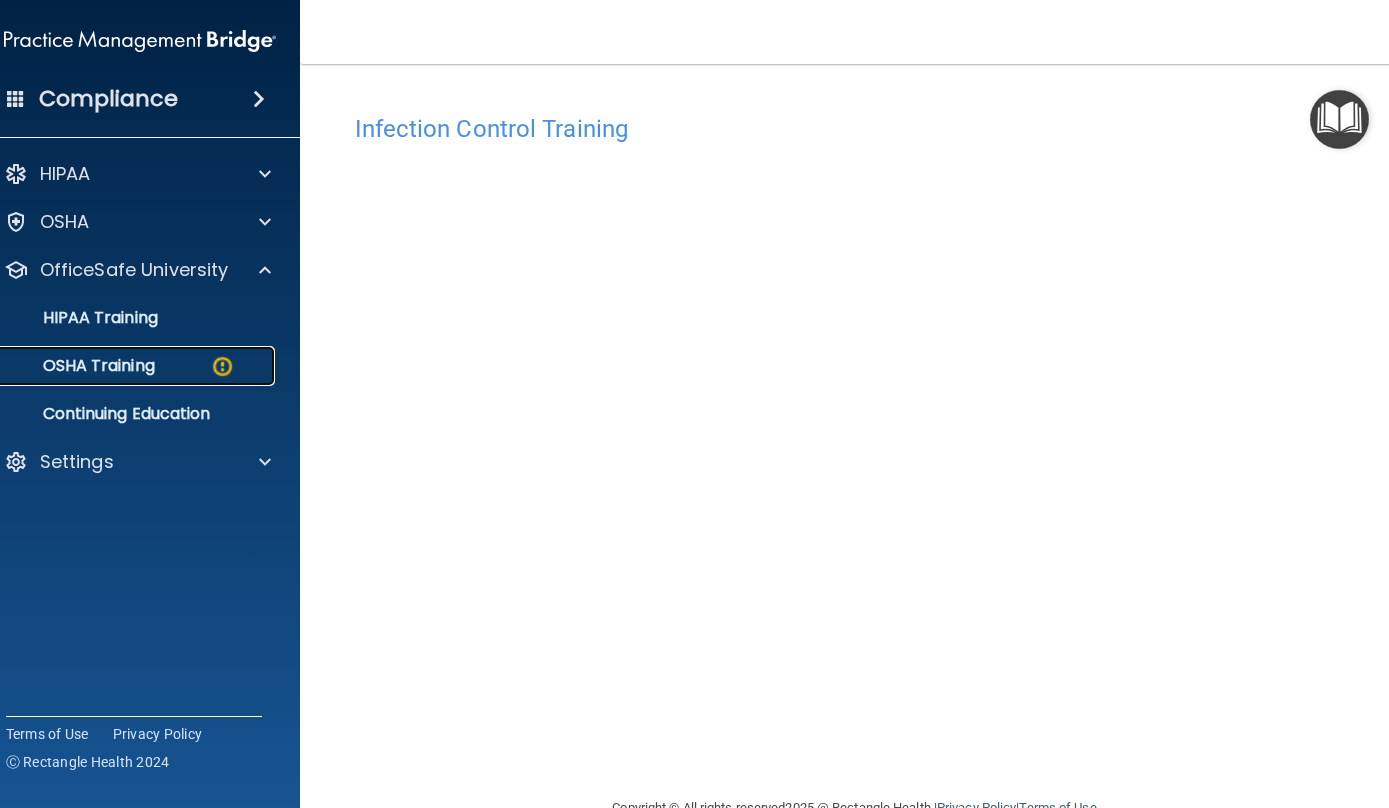 click on "OSHA Training" at bounding box center (74, 366) 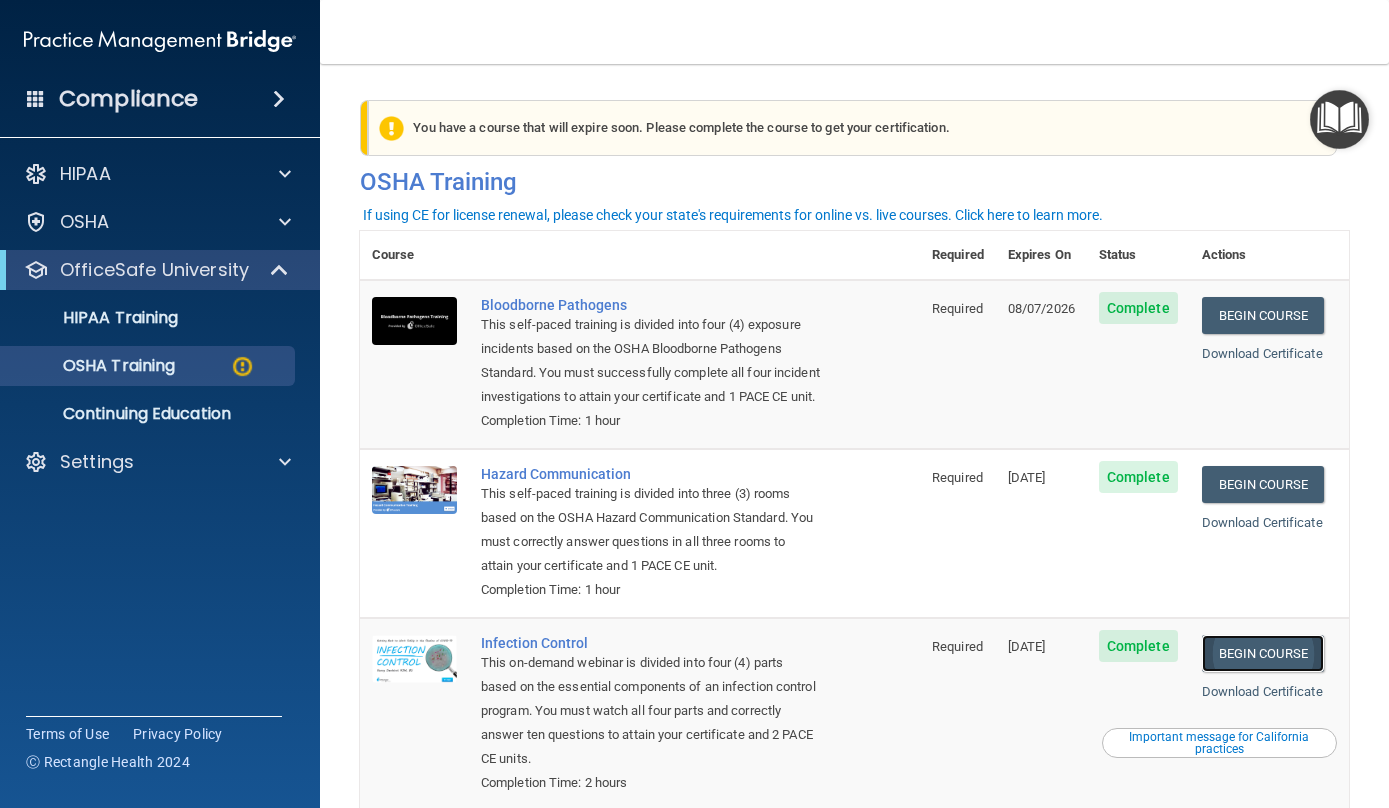click on "Begin Course" at bounding box center (1263, 653) 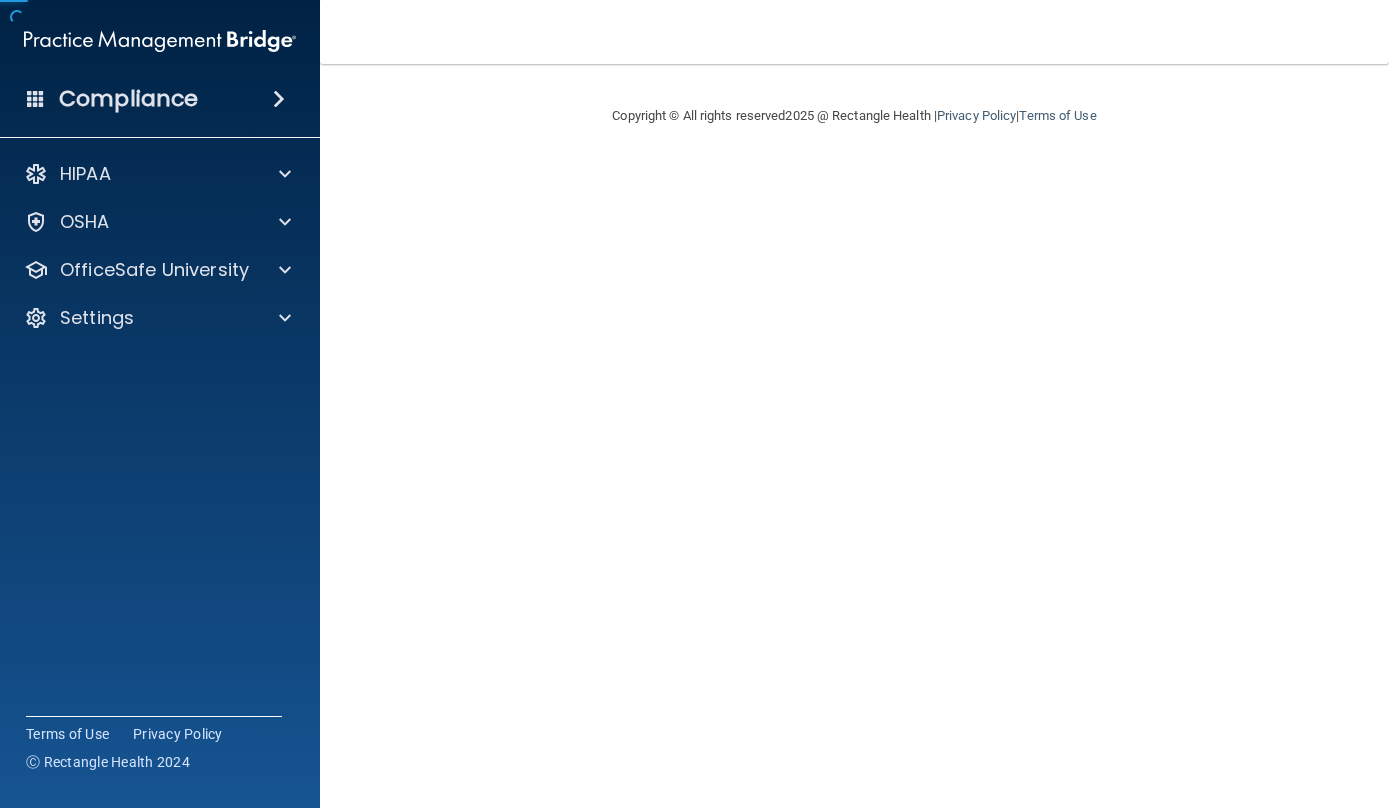 scroll, scrollTop: 0, scrollLeft: 0, axis: both 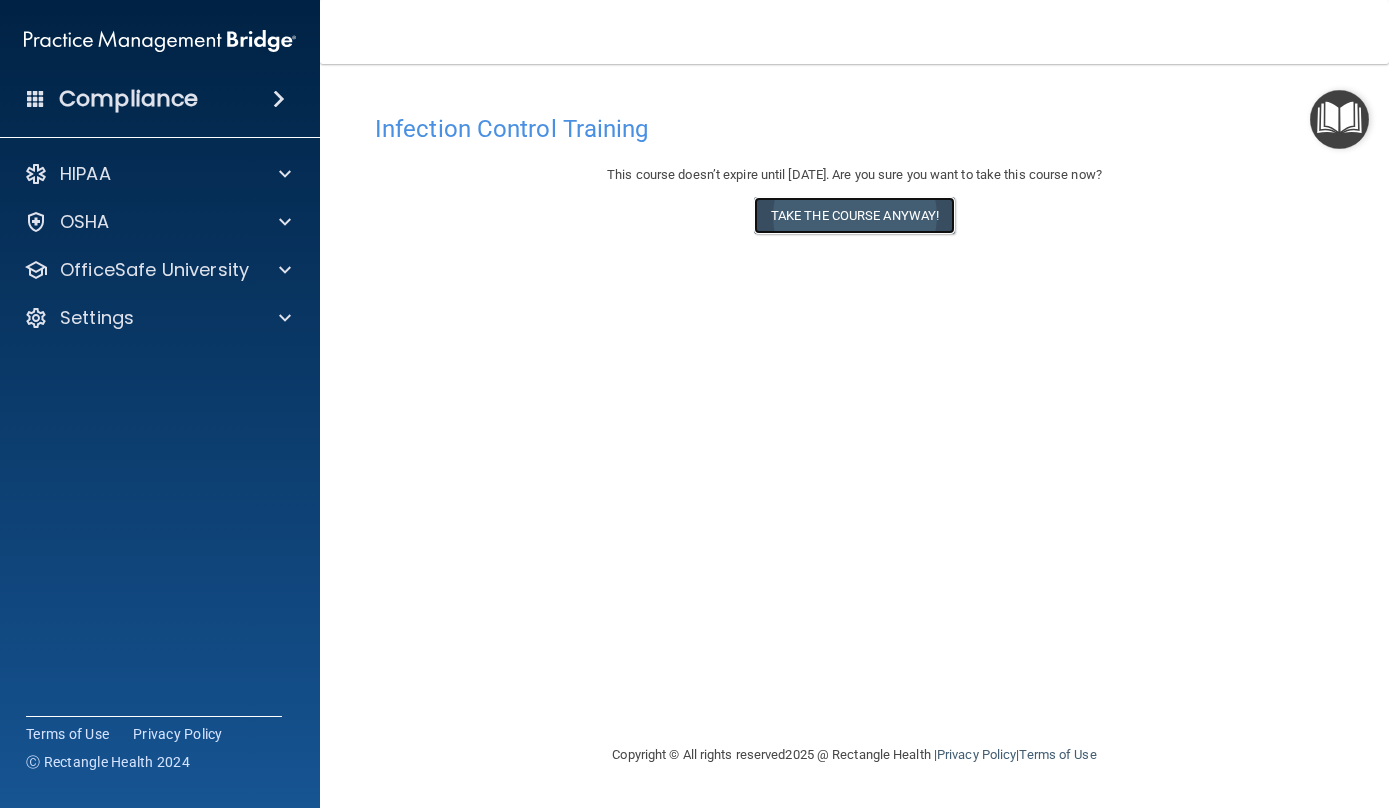 click on "Take the course anyway!" at bounding box center [854, 215] 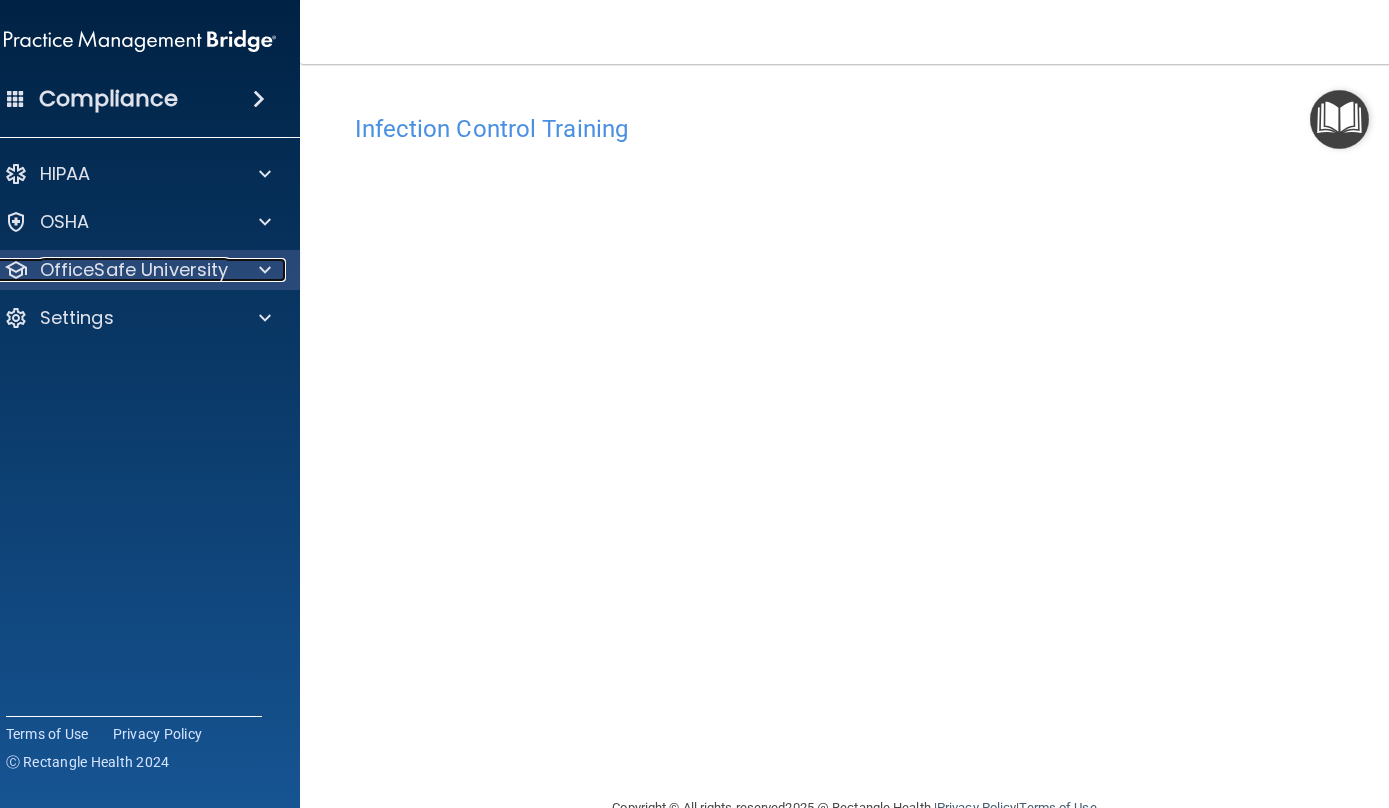 click on "OfficeSafe University" at bounding box center [134, 270] 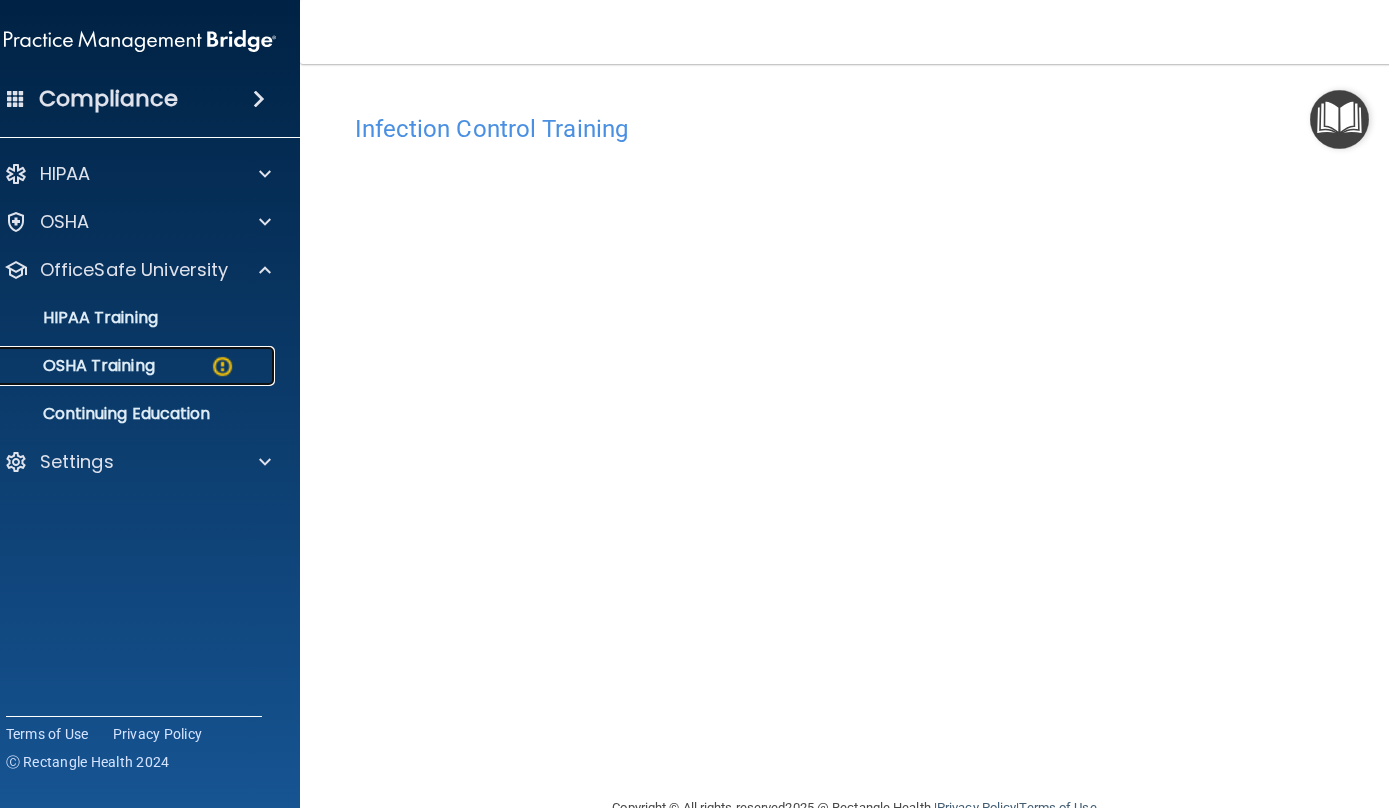 click on "OSHA Training" at bounding box center (74, 366) 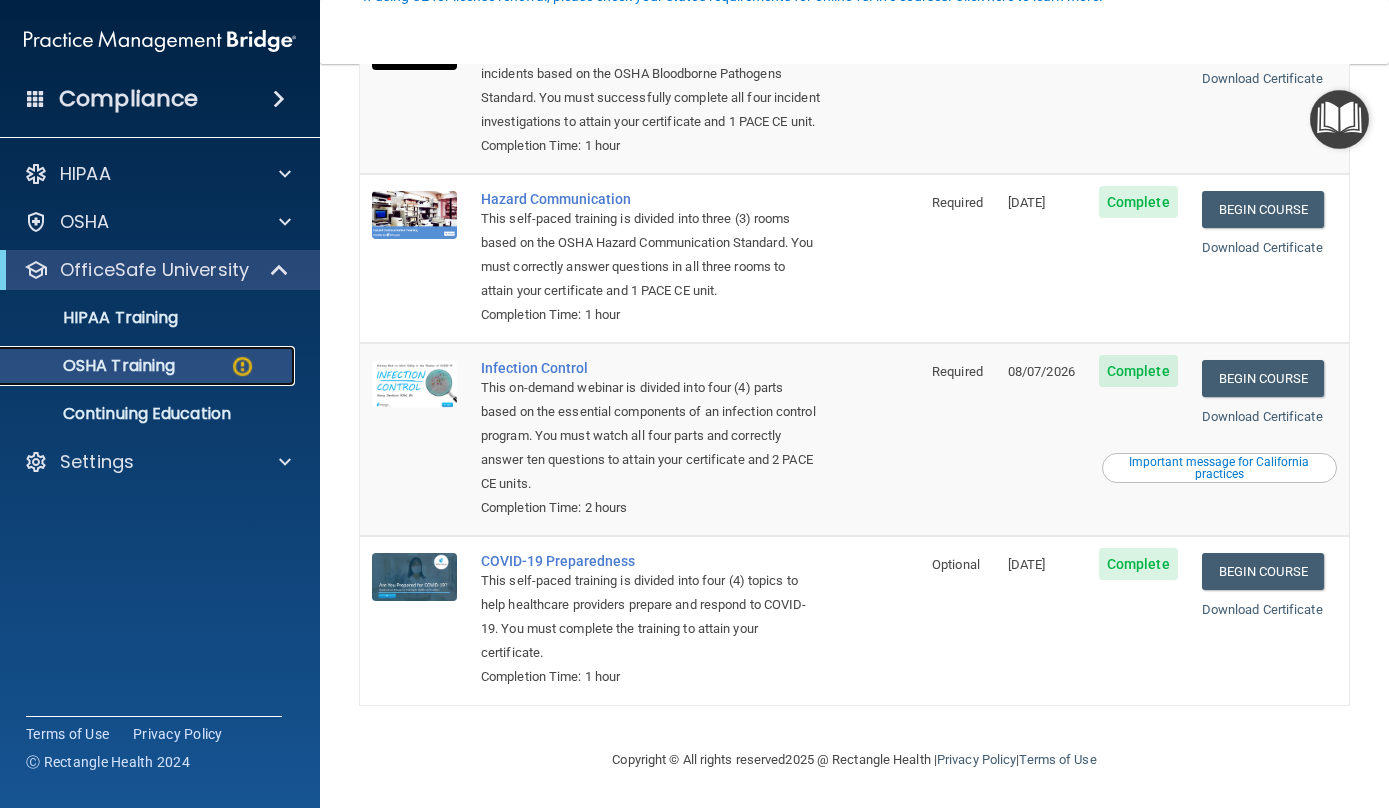 scroll, scrollTop: 304, scrollLeft: 0, axis: vertical 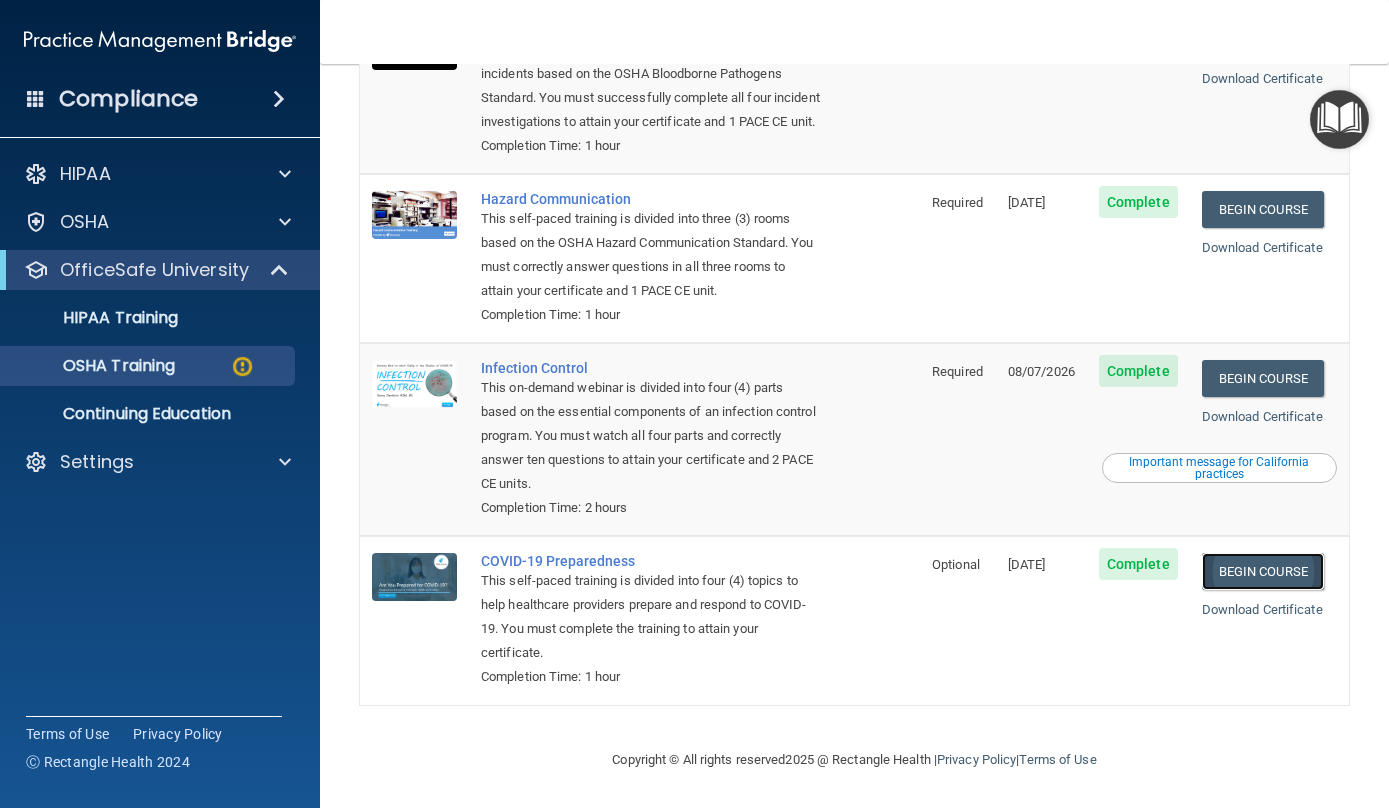 click on "Begin Course" at bounding box center (1263, 571) 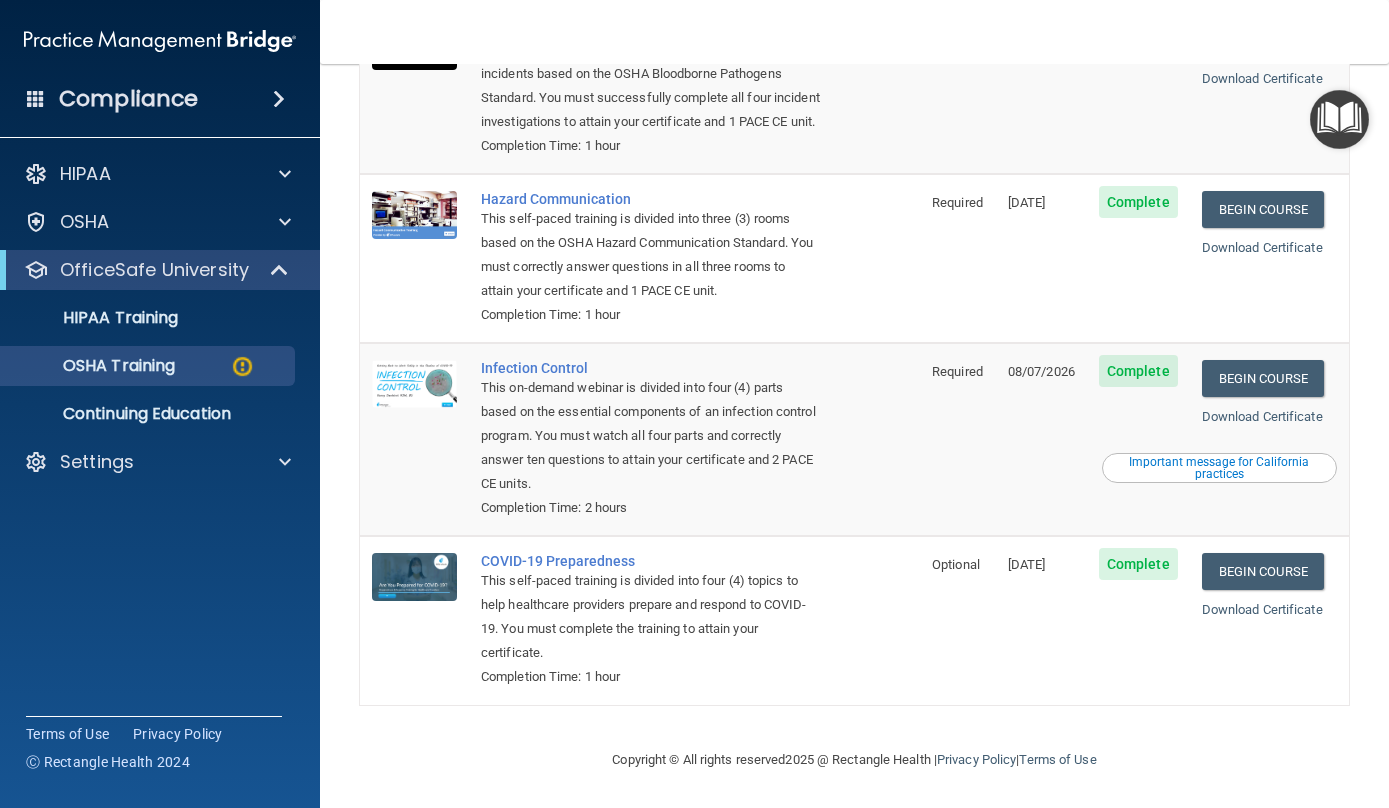 click on "Complete" at bounding box center (1138, 258) 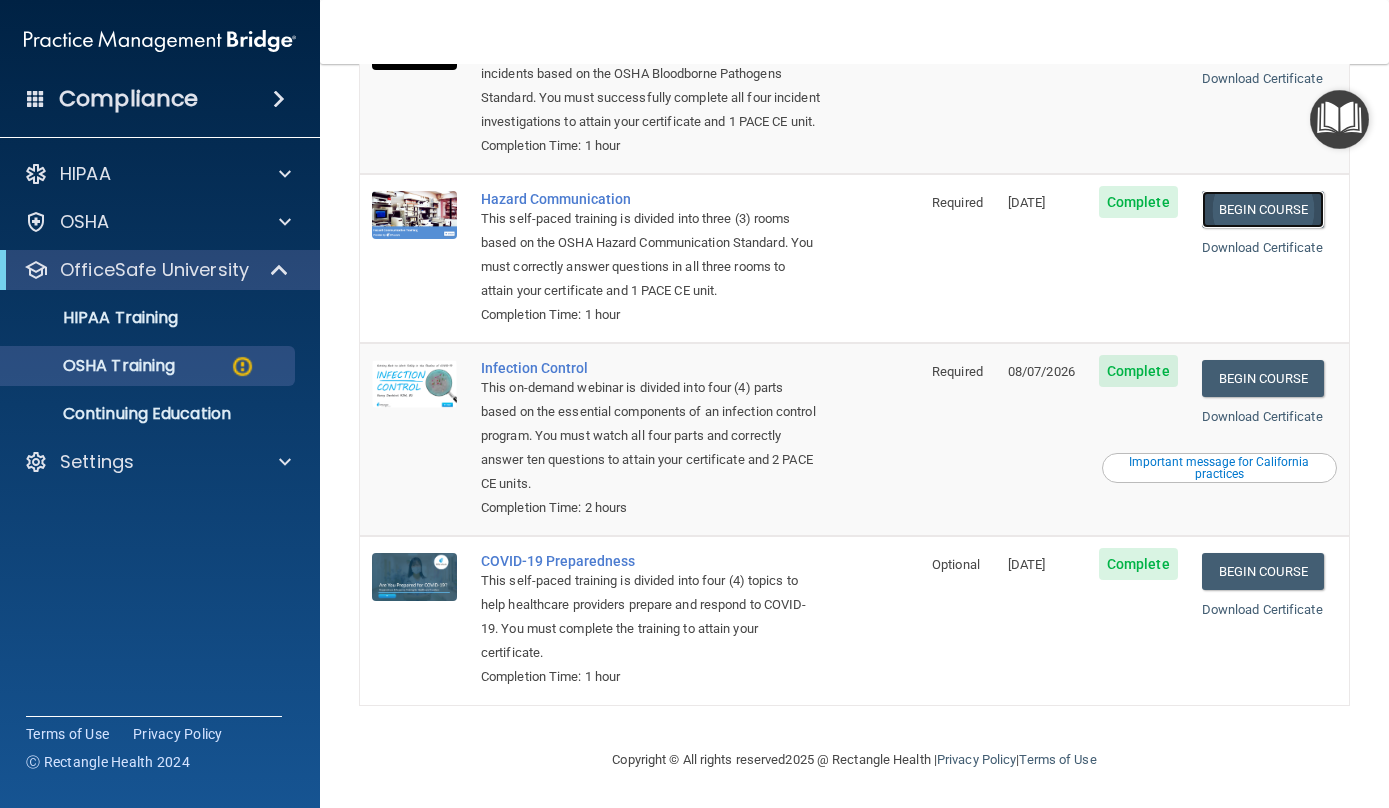 click on "Begin Course" at bounding box center (1263, 209) 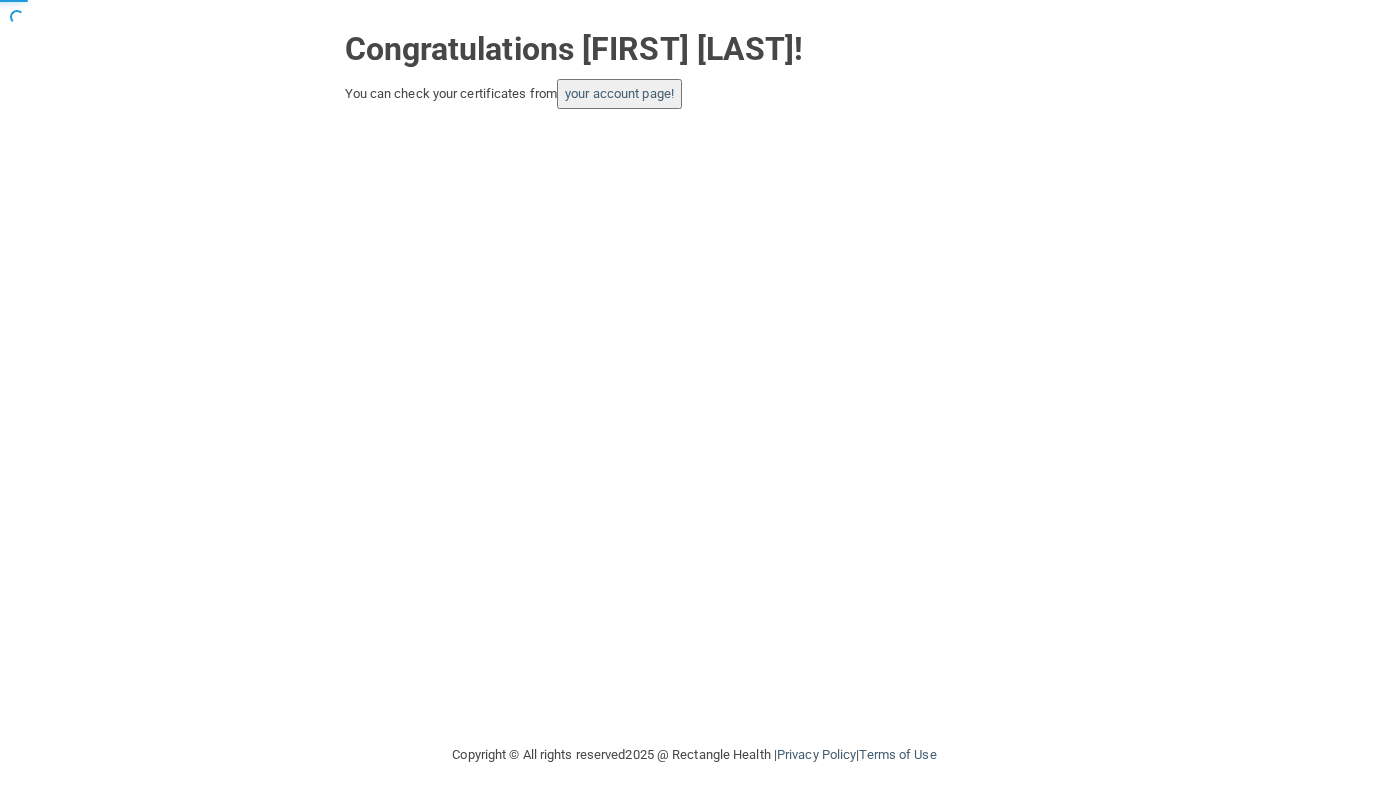 scroll, scrollTop: 0, scrollLeft: 0, axis: both 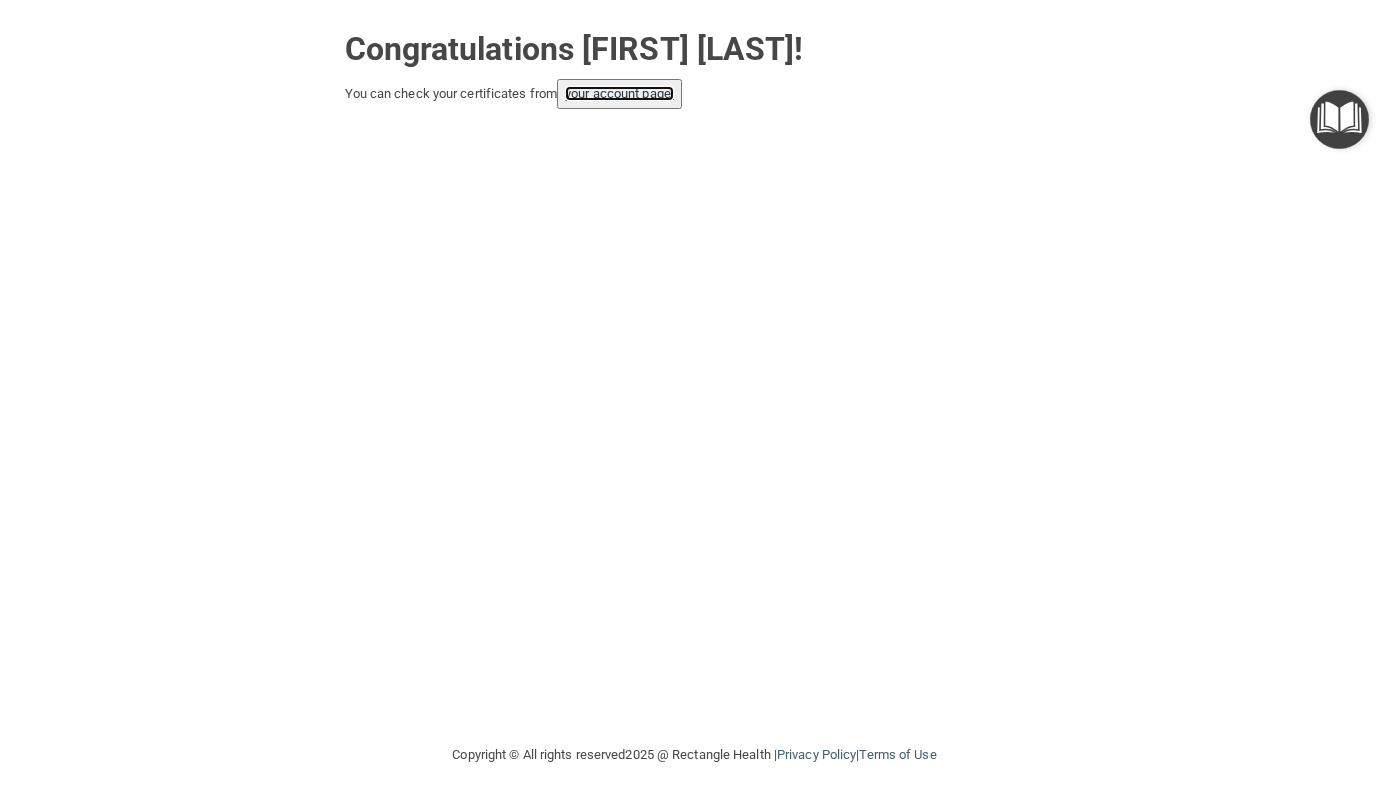 click on "your account page!" at bounding box center (619, 93) 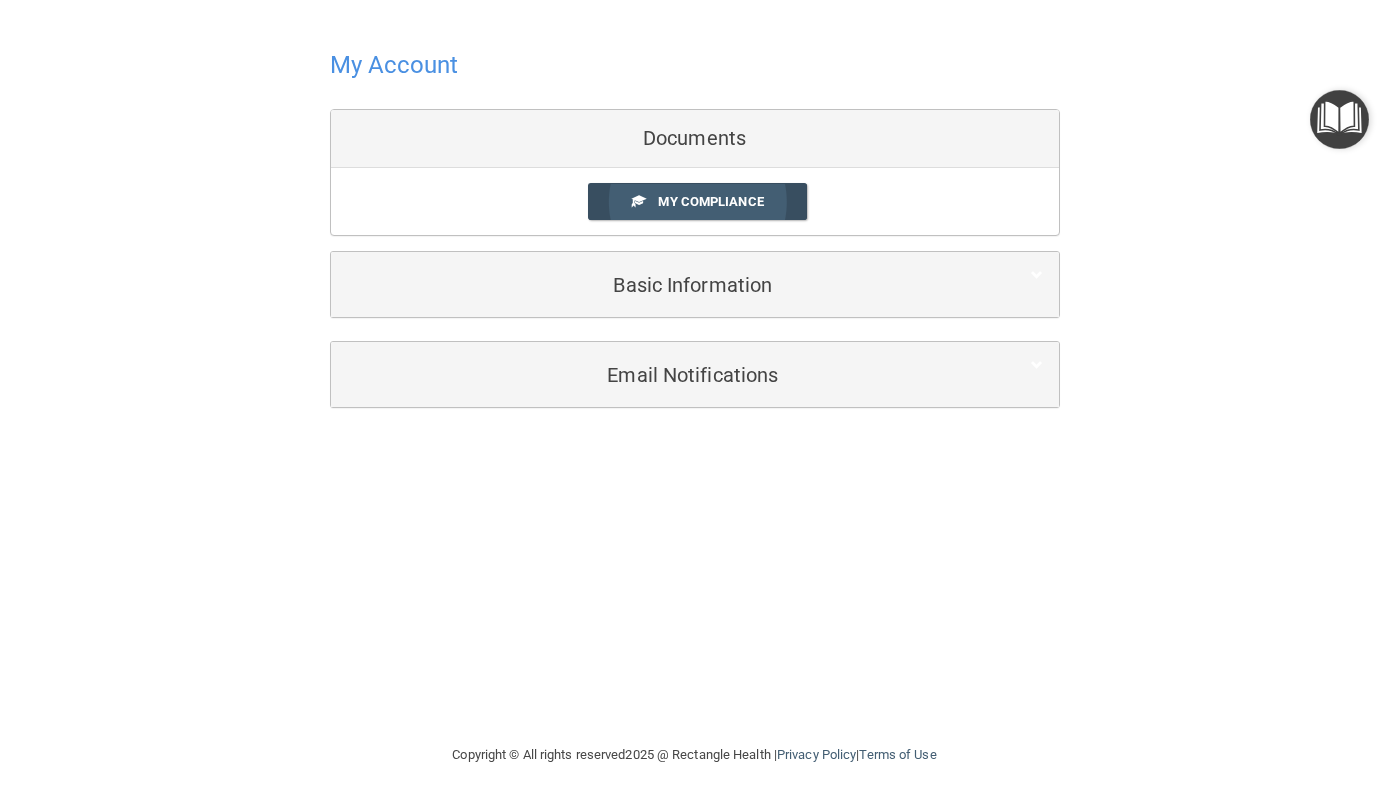 click on "My Compliance" at bounding box center (710, 201) 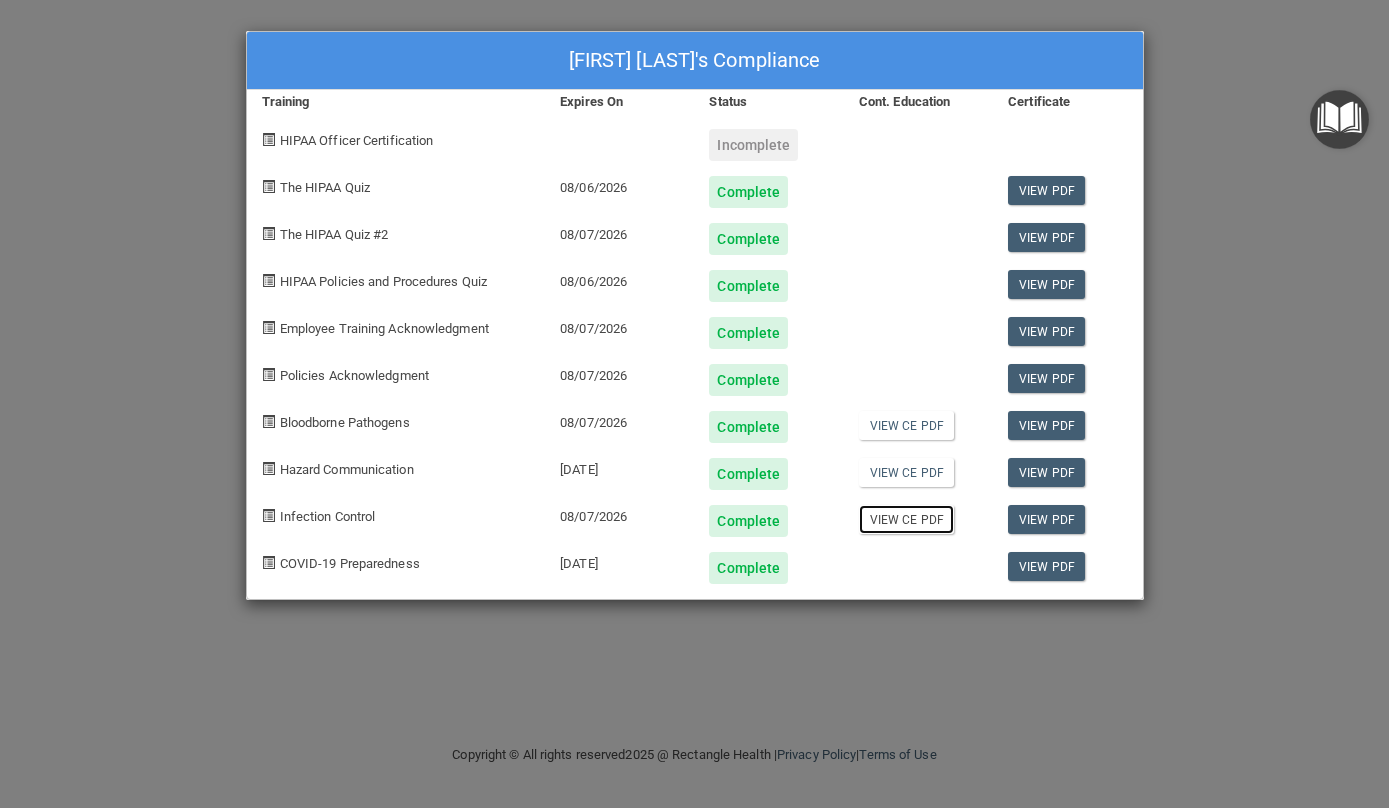 click on "View CE PDF" at bounding box center (906, 519) 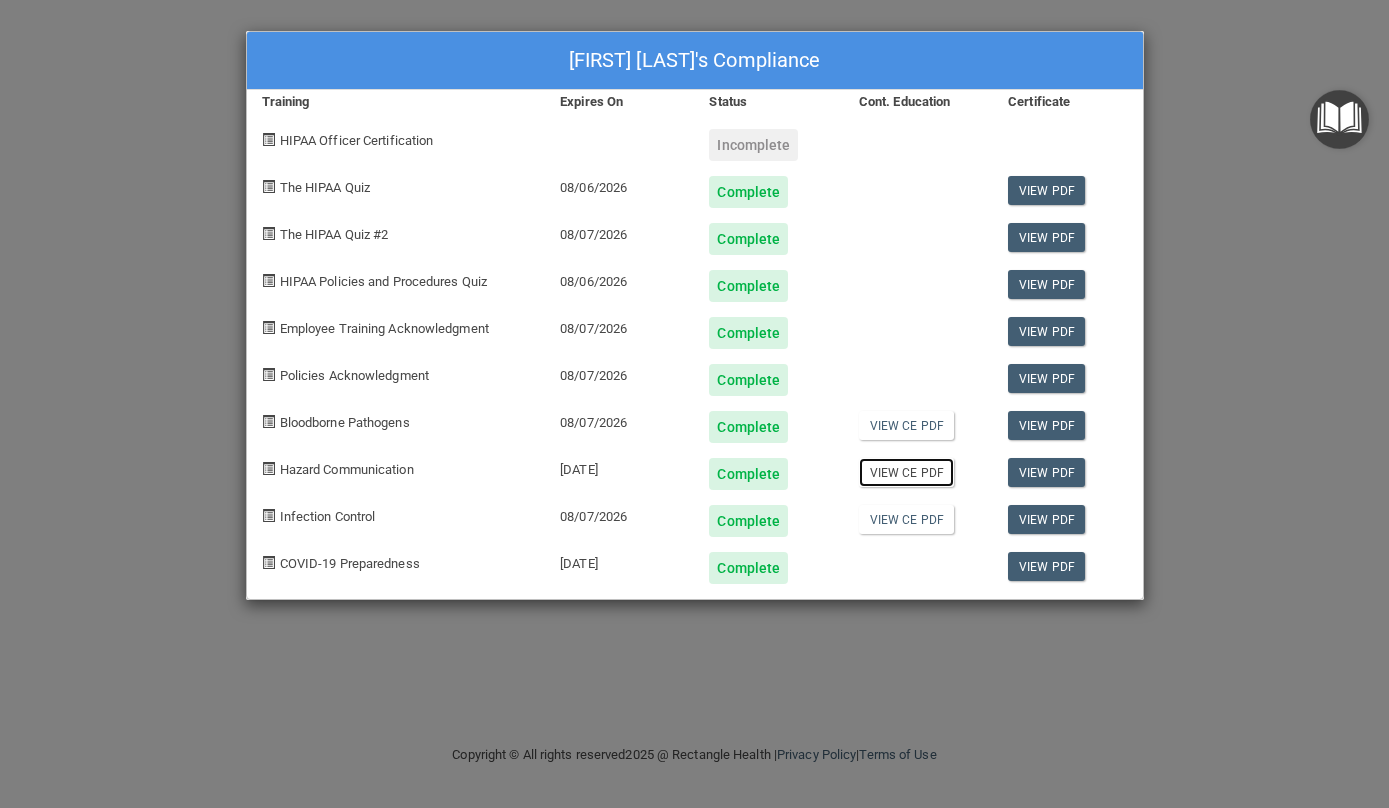 click on "View CE PDF" at bounding box center [906, 472] 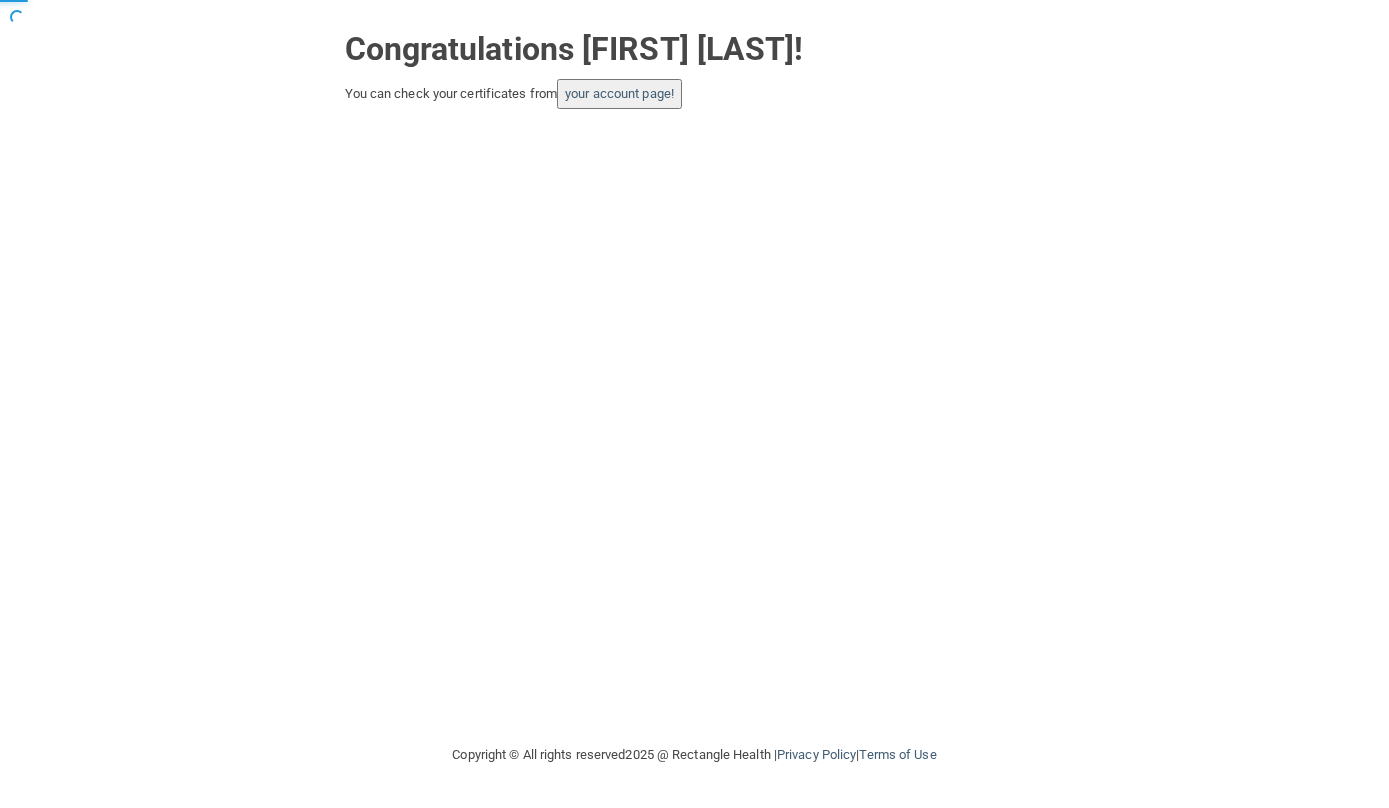 scroll, scrollTop: 0, scrollLeft: 0, axis: both 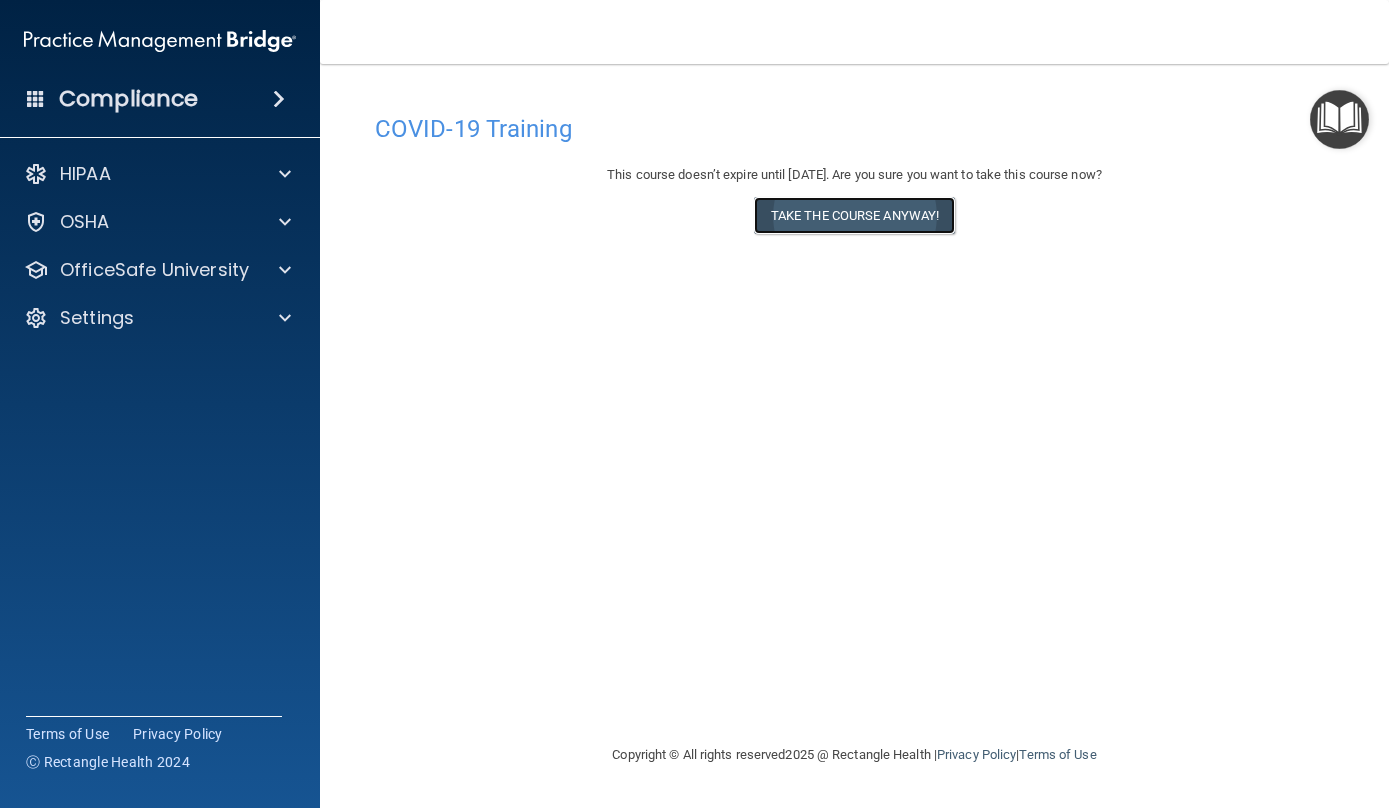 click on "Take the course anyway!" at bounding box center (854, 215) 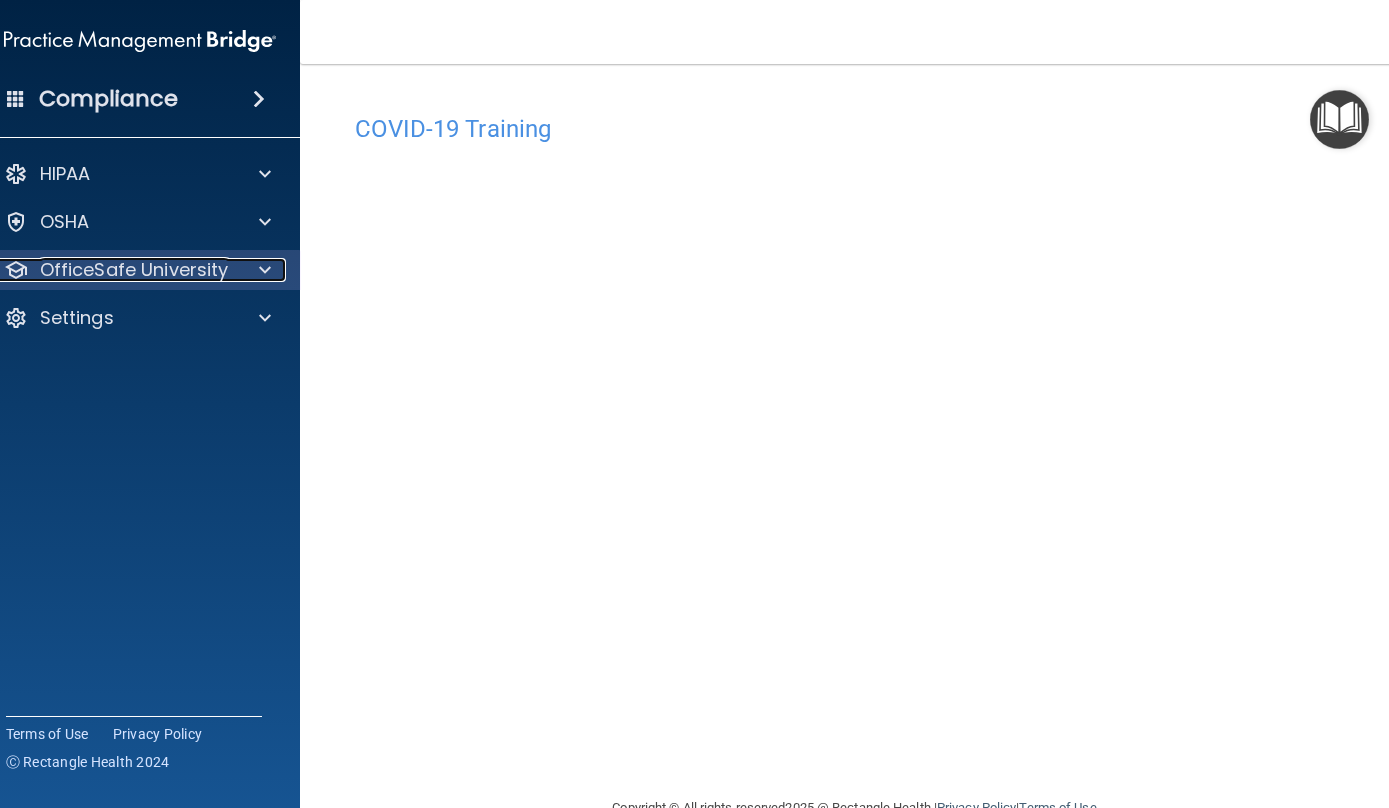 click at bounding box center (261, 270) 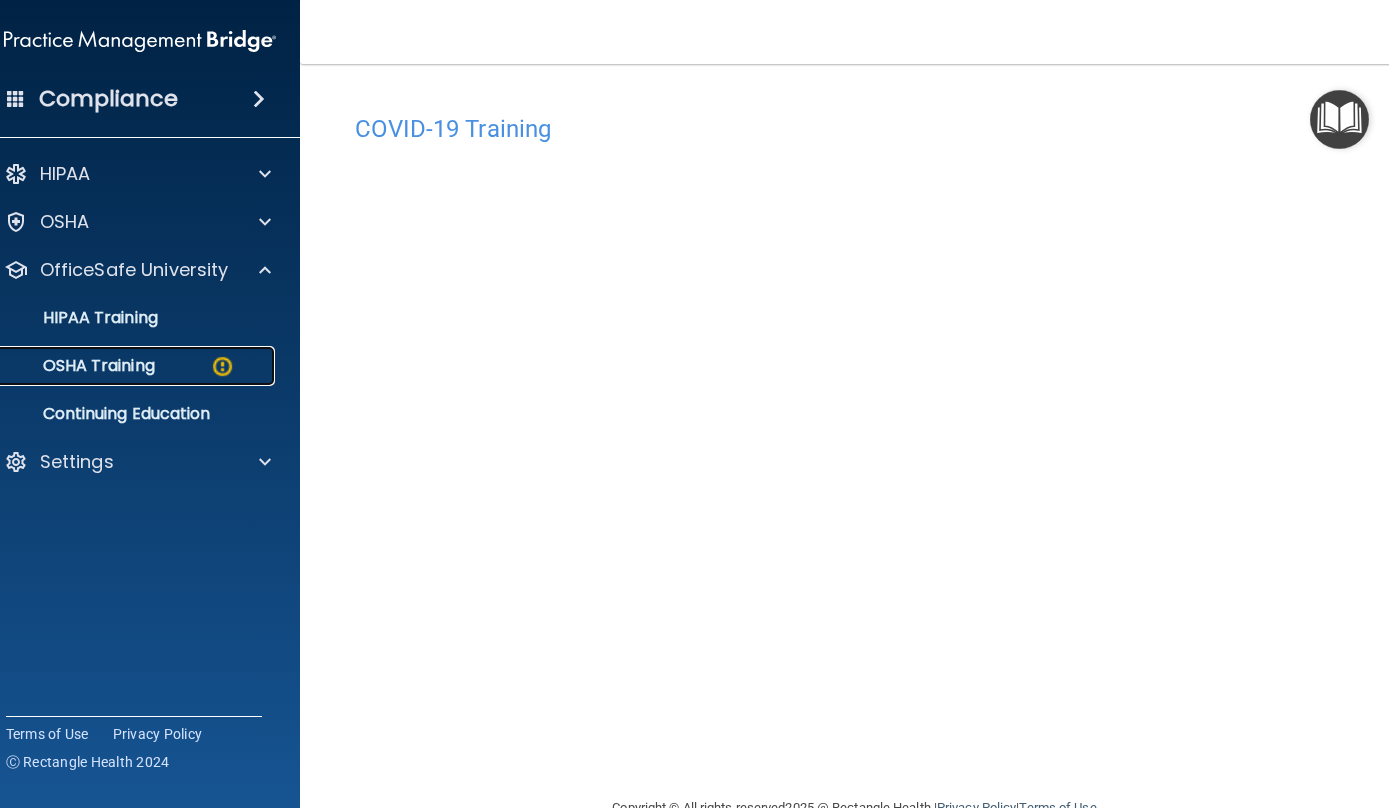 click on "OSHA Training" at bounding box center [129, 366] 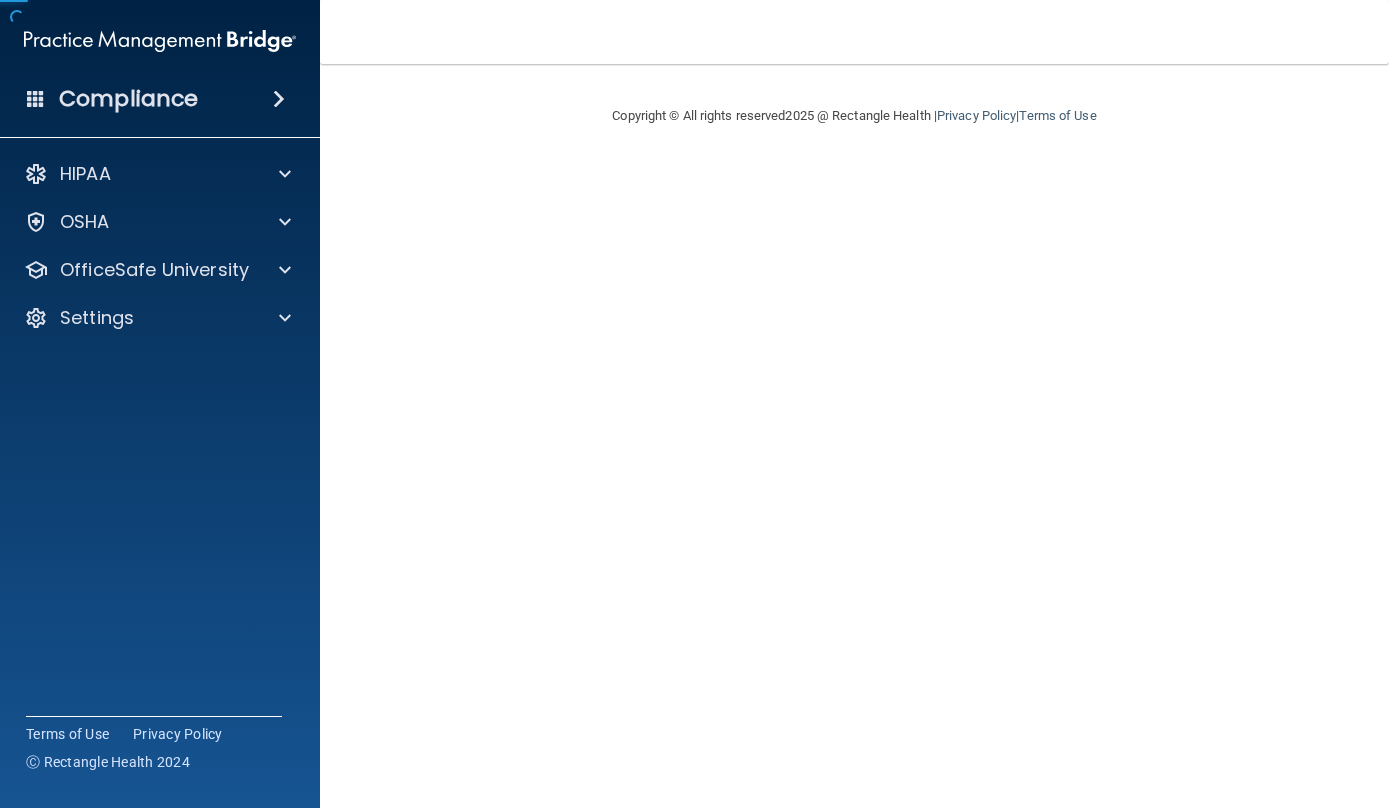 scroll, scrollTop: 0, scrollLeft: 0, axis: both 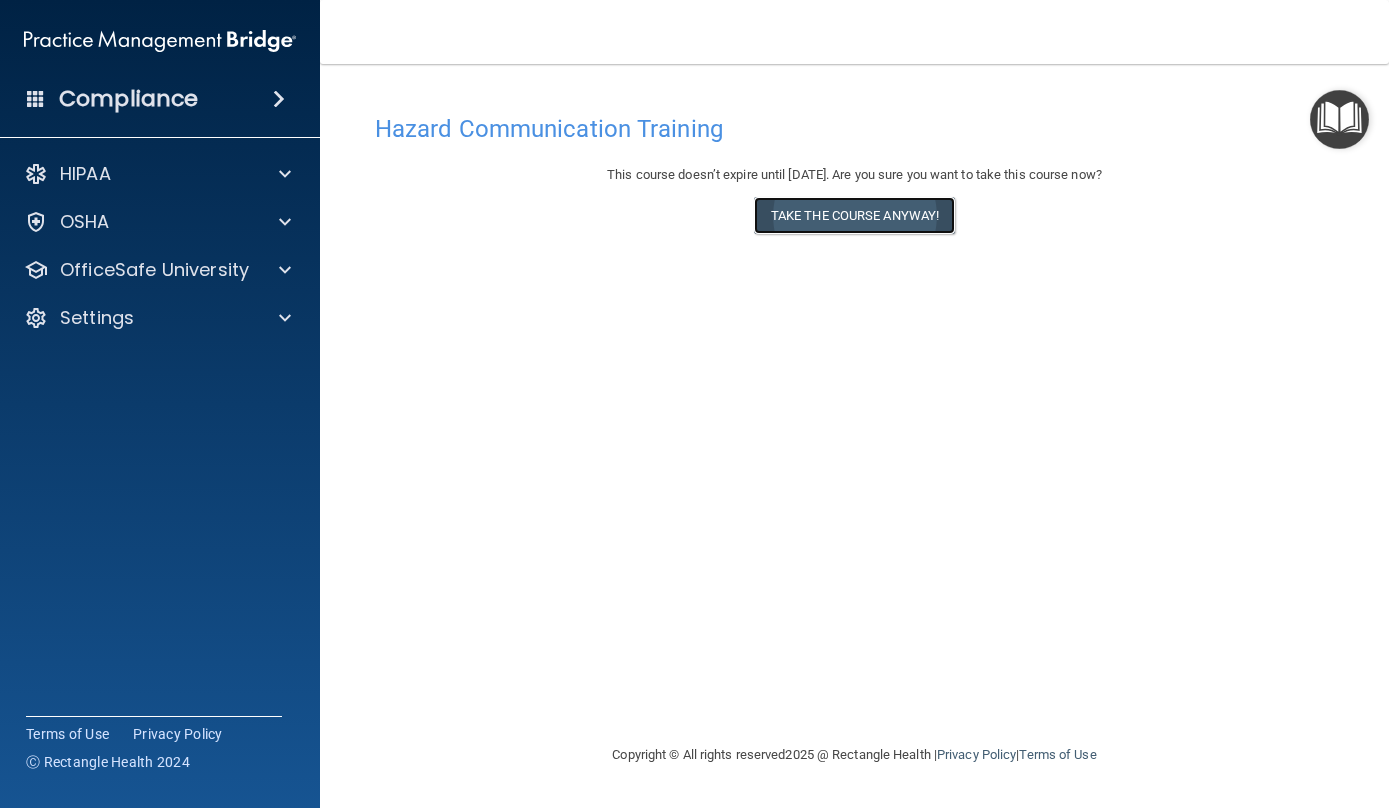 click on "Take the course anyway!" at bounding box center [854, 215] 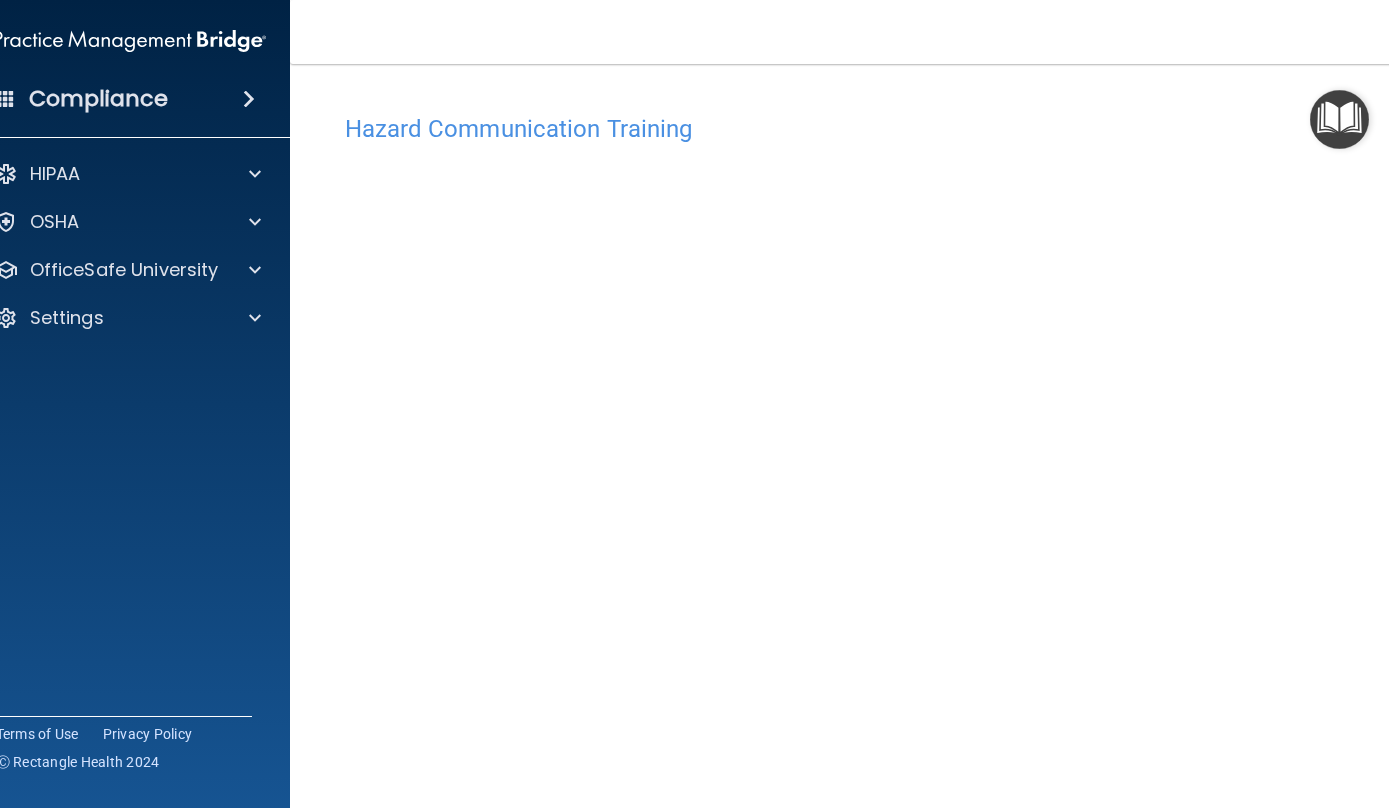 click at bounding box center [1339, 119] 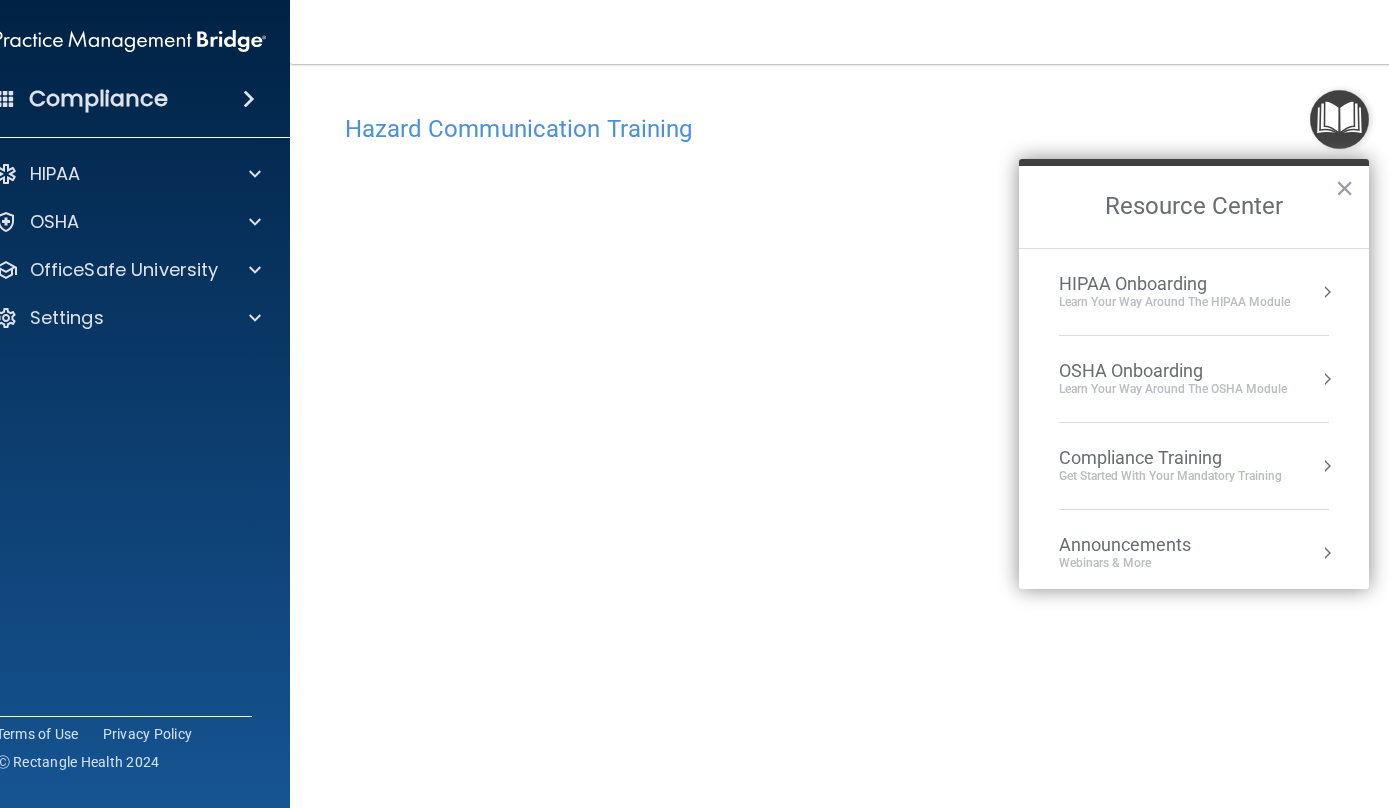 click on "Toggle navigation                                                                                                     [FIRST] [LAST]   [EMAIL]                            Manage My Enterprise              [FIRST] [LAST], DDS     Manage My Location" at bounding box center (855, 32) 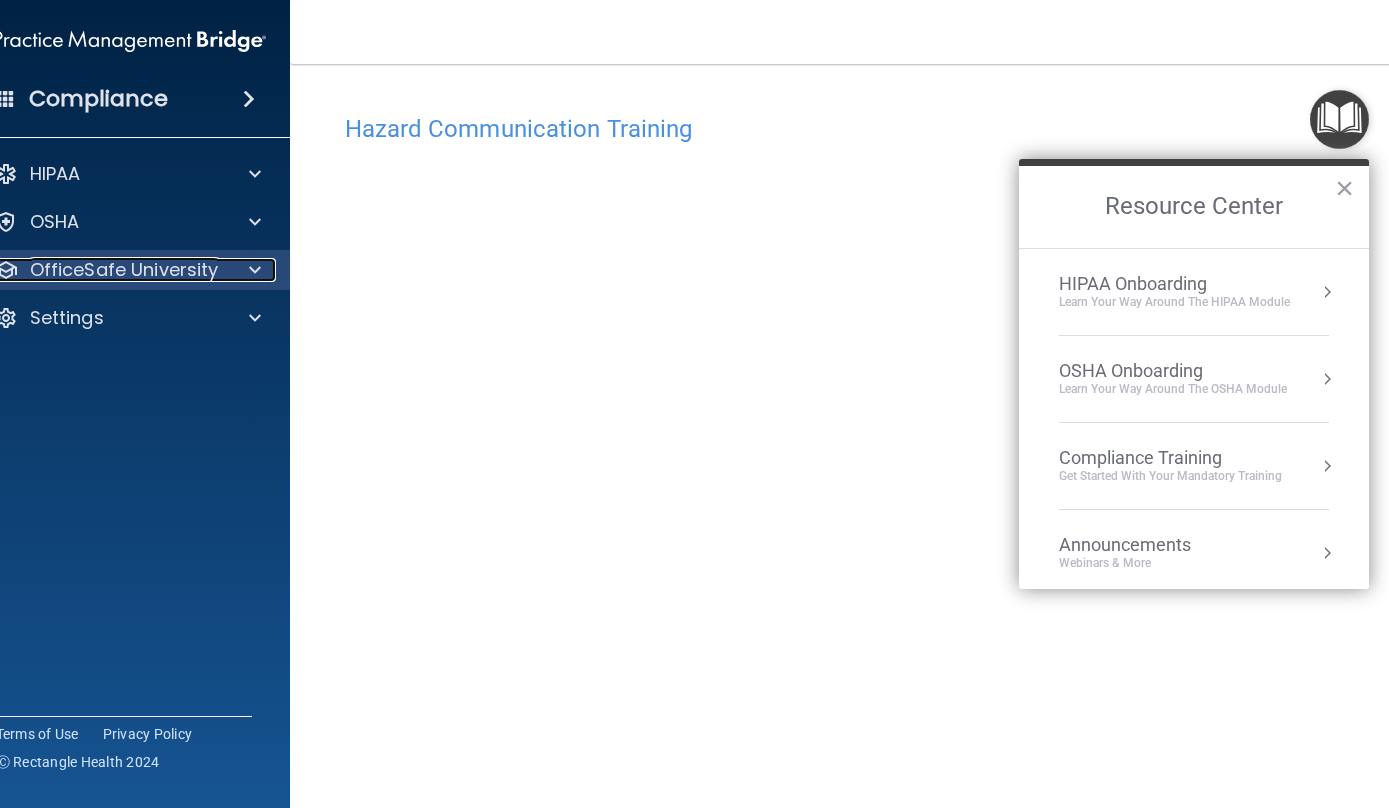 click at bounding box center [251, 270] 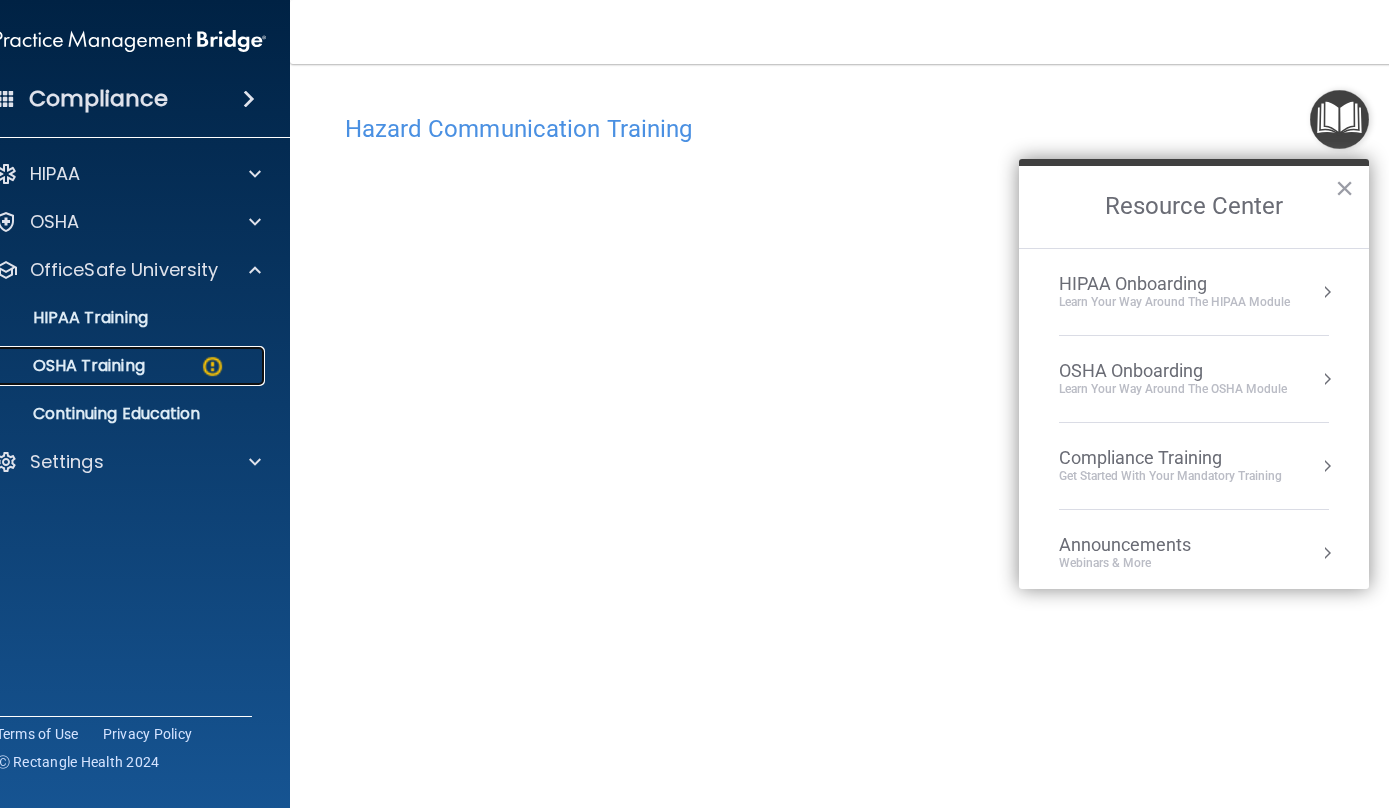 click on "OSHA Training" at bounding box center (119, 366) 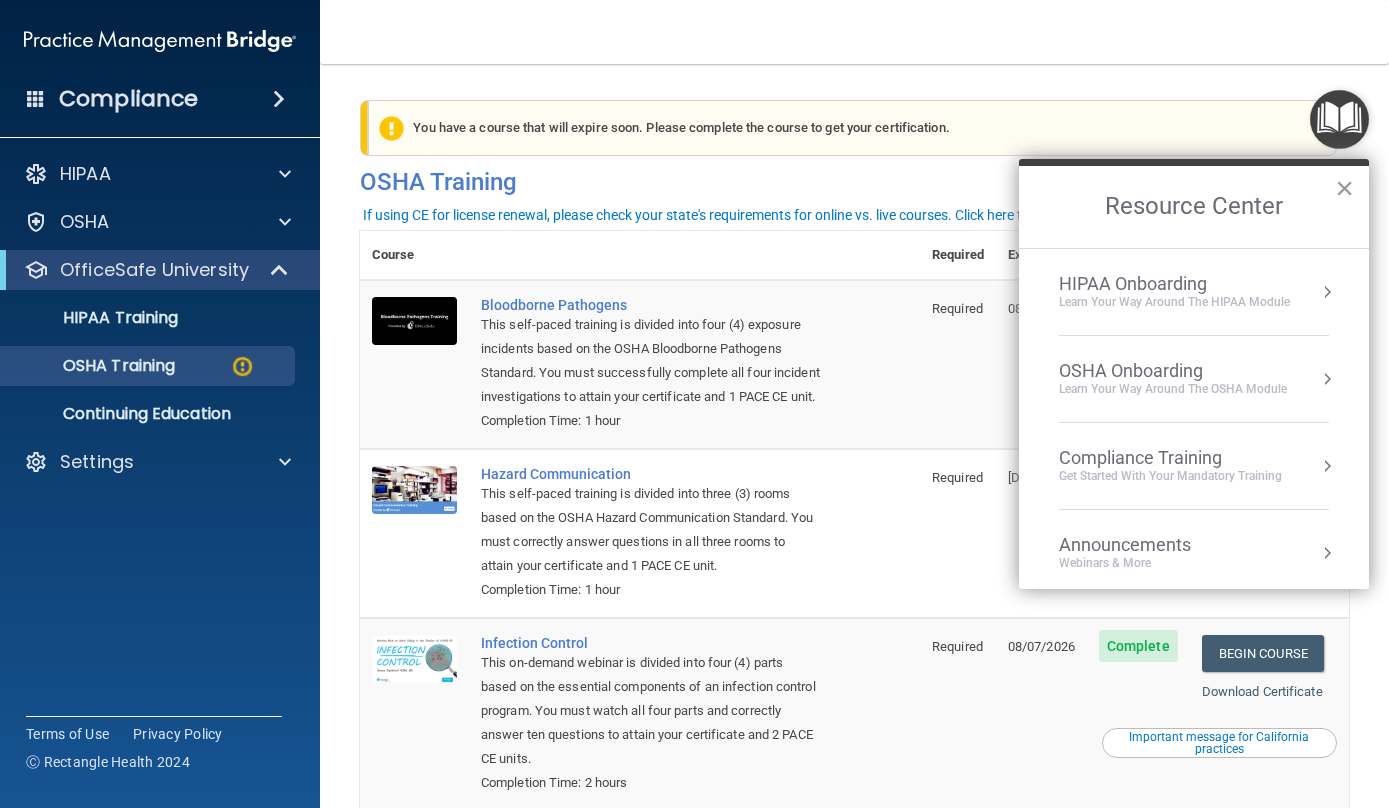 click on "×" at bounding box center (1344, 188) 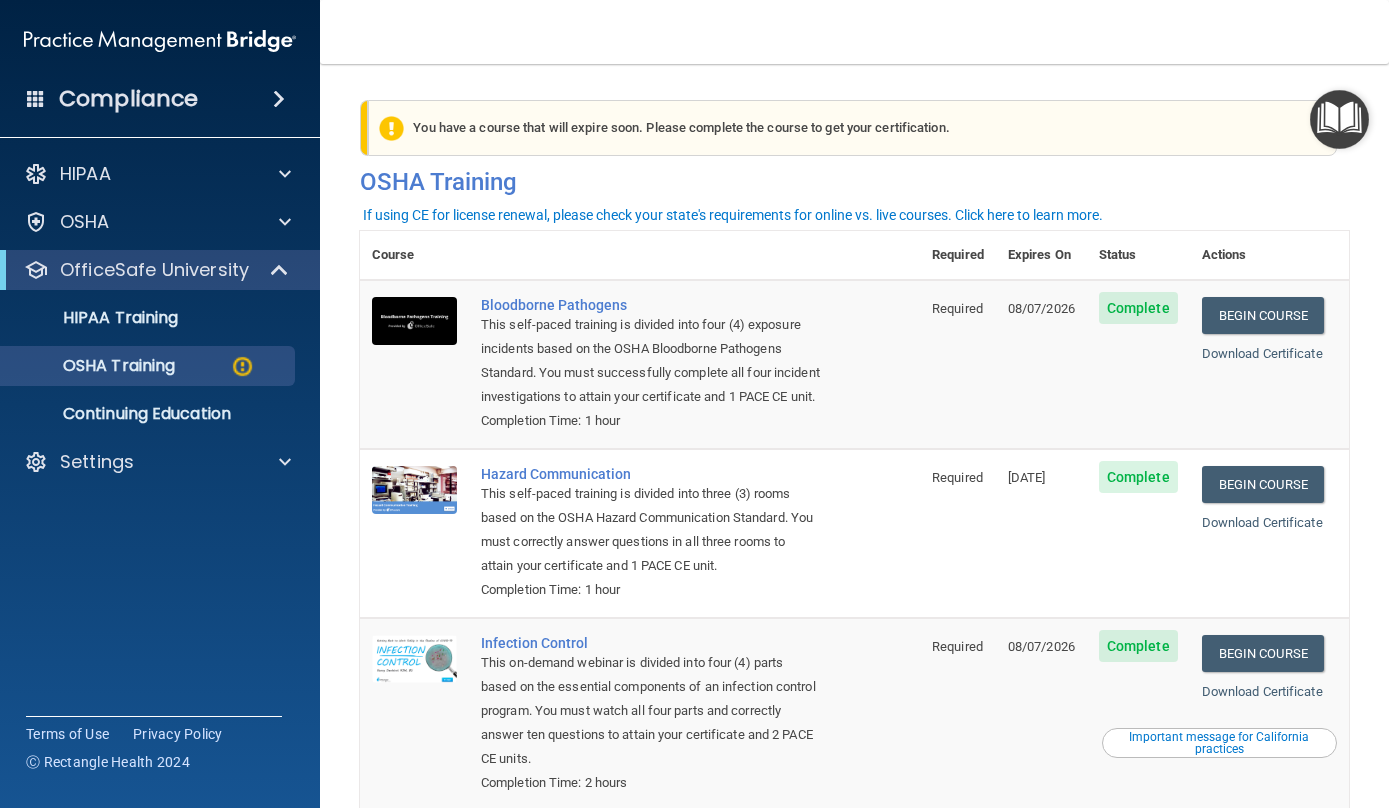 click at bounding box center [1339, 119] 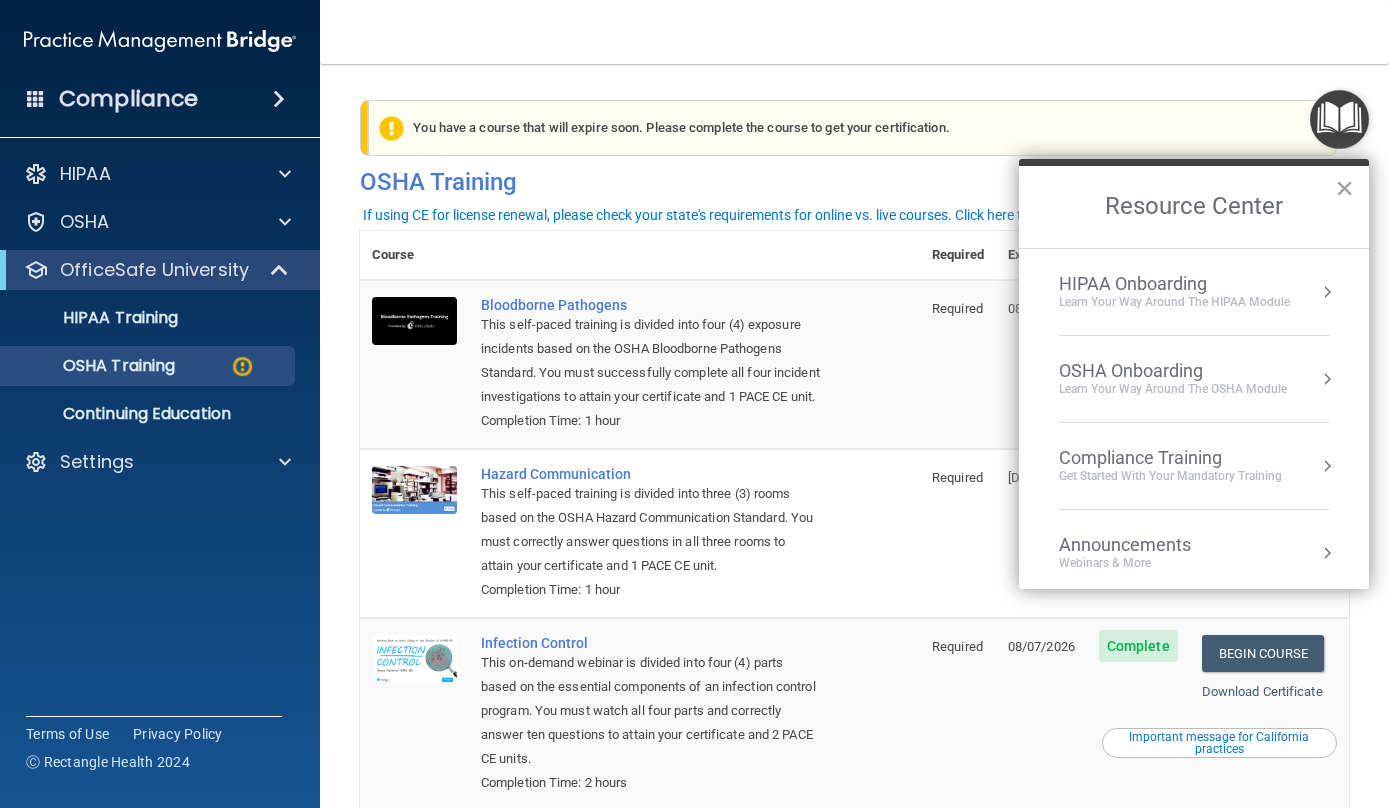 click at bounding box center (1327, 466) 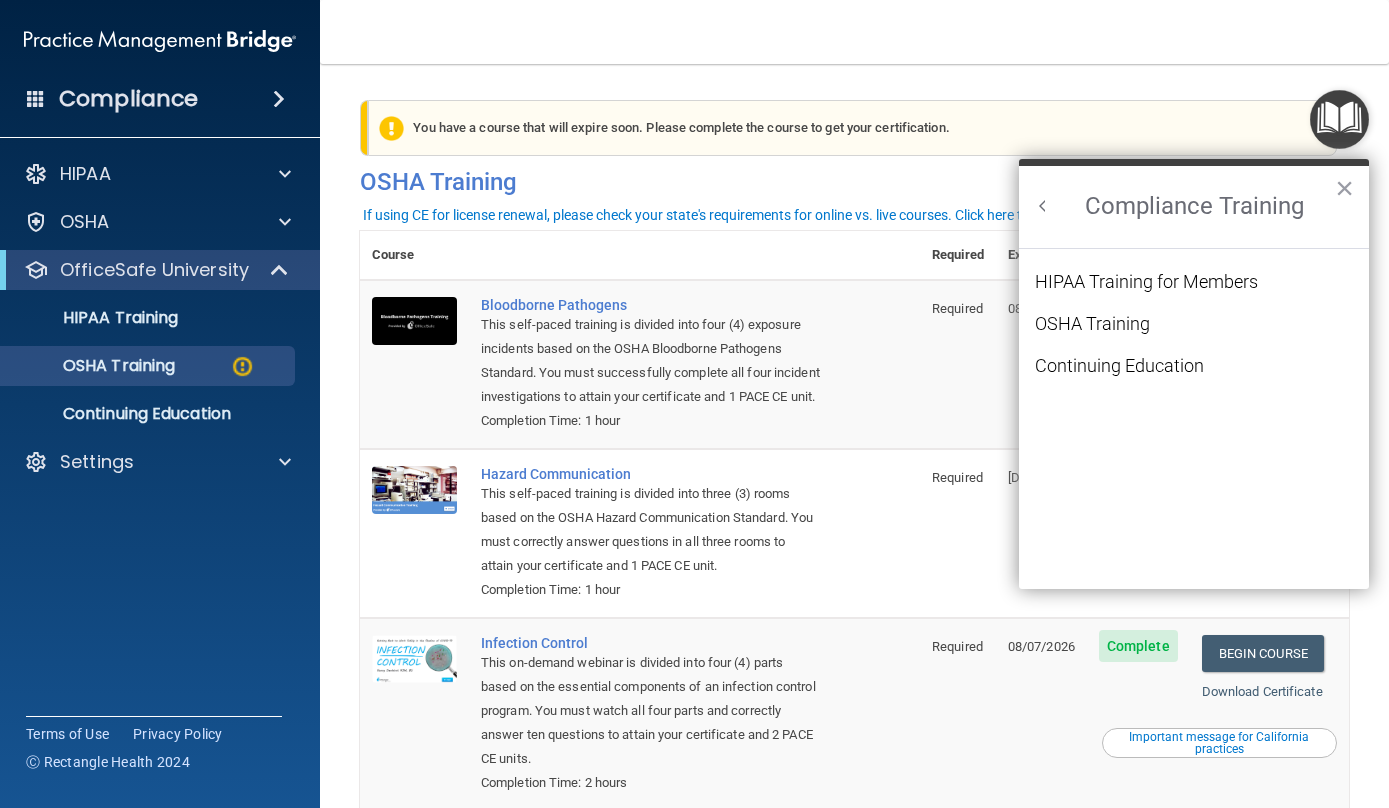 scroll, scrollTop: 0, scrollLeft: 0, axis: both 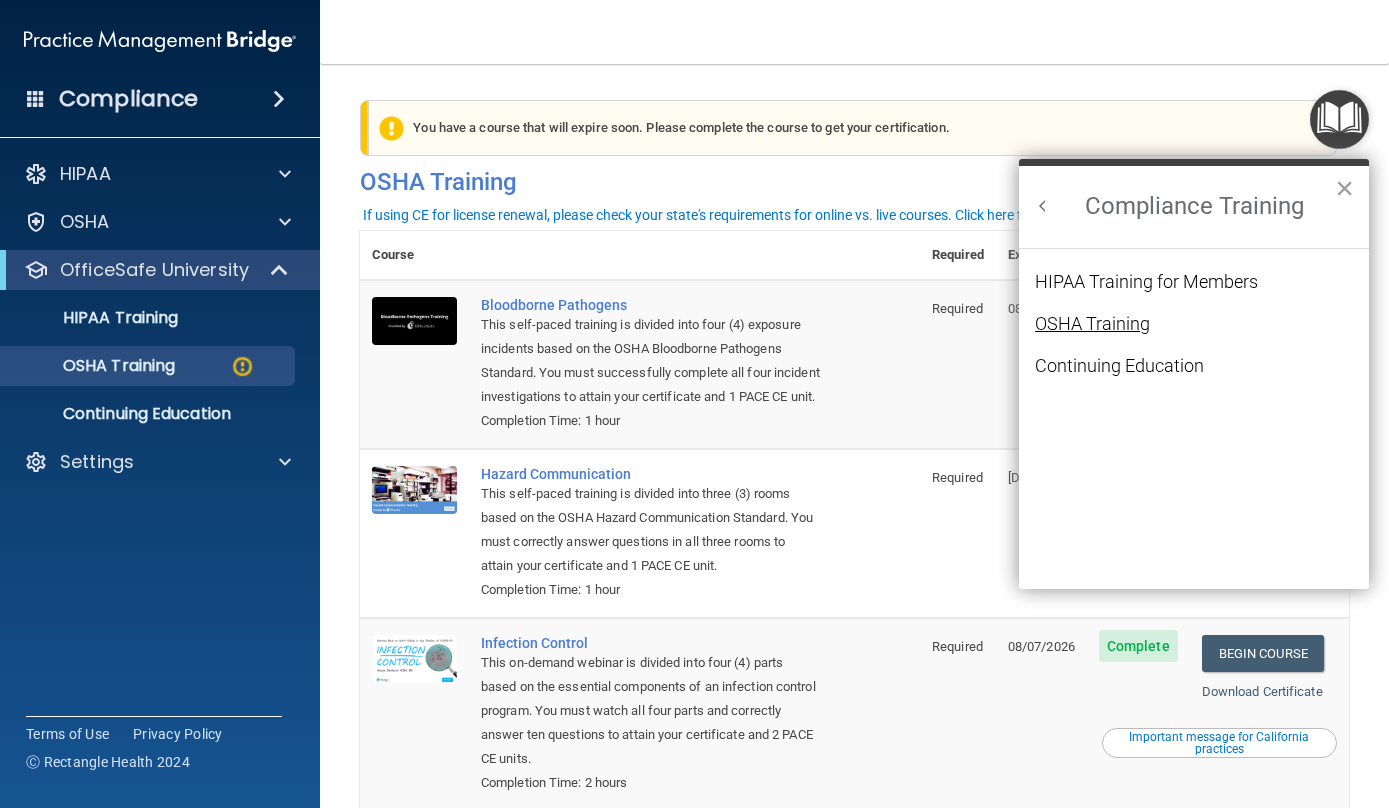 click on "OSHA Training" at bounding box center [1092, 324] 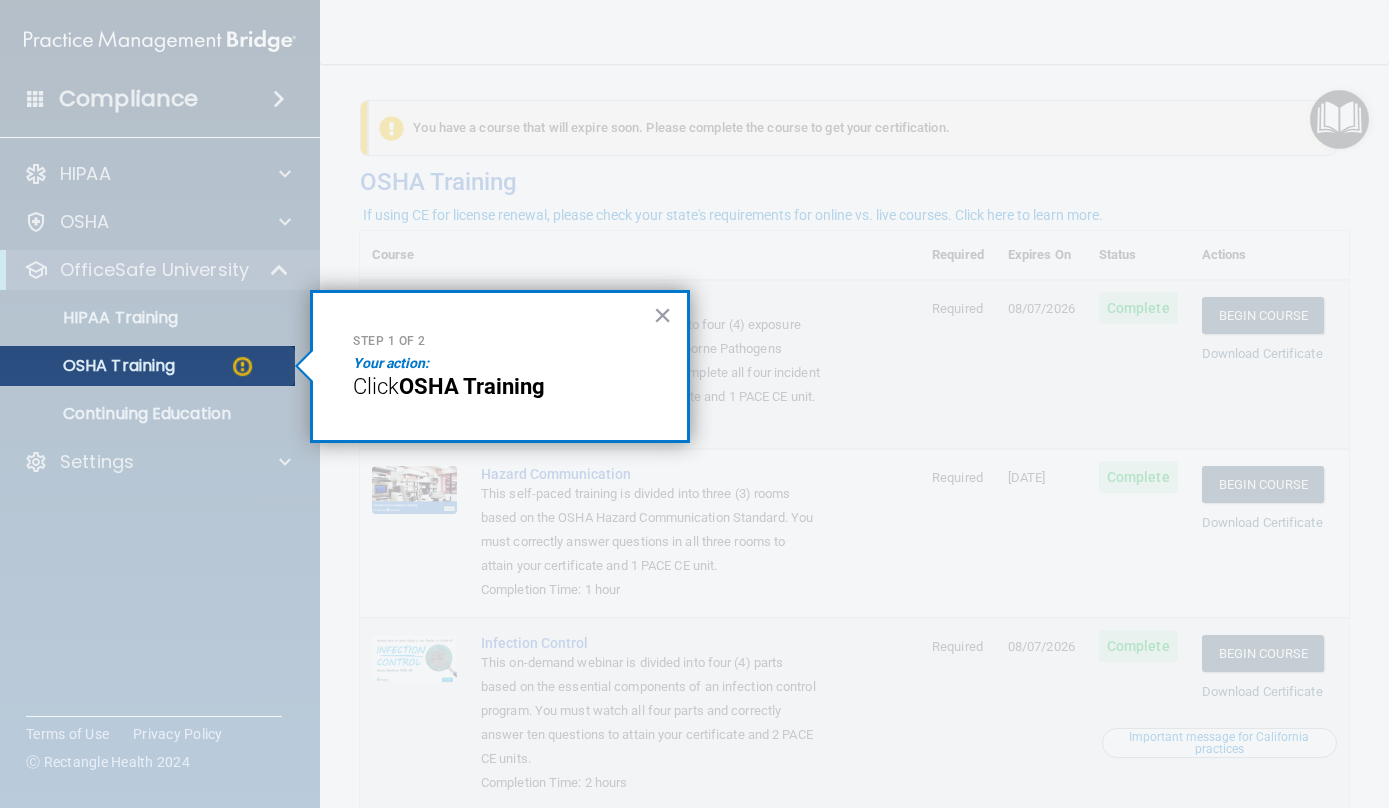 drag, startPoint x: 1123, startPoint y: 324, endPoint x: 485, endPoint y: 245, distance: 642.87244 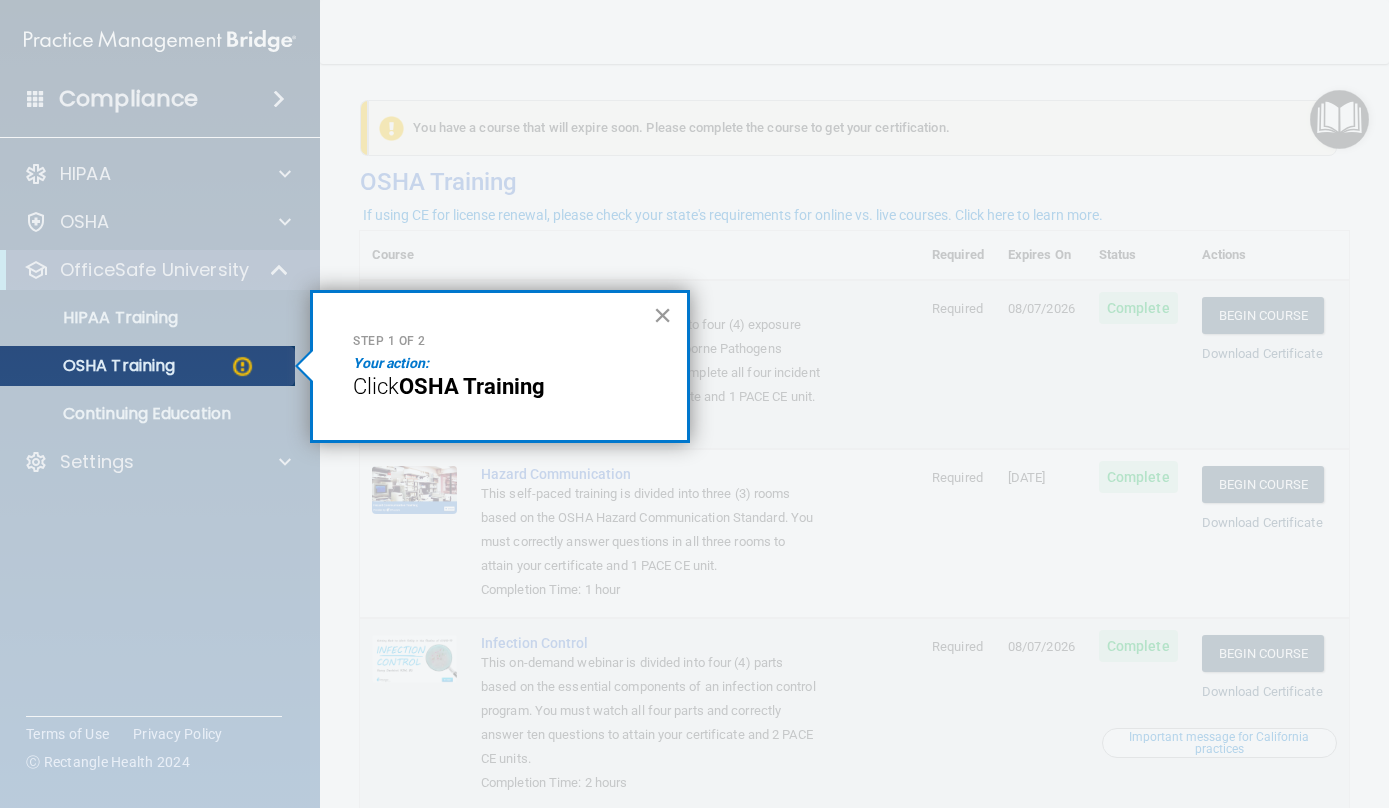 click on "×" at bounding box center [662, 315] 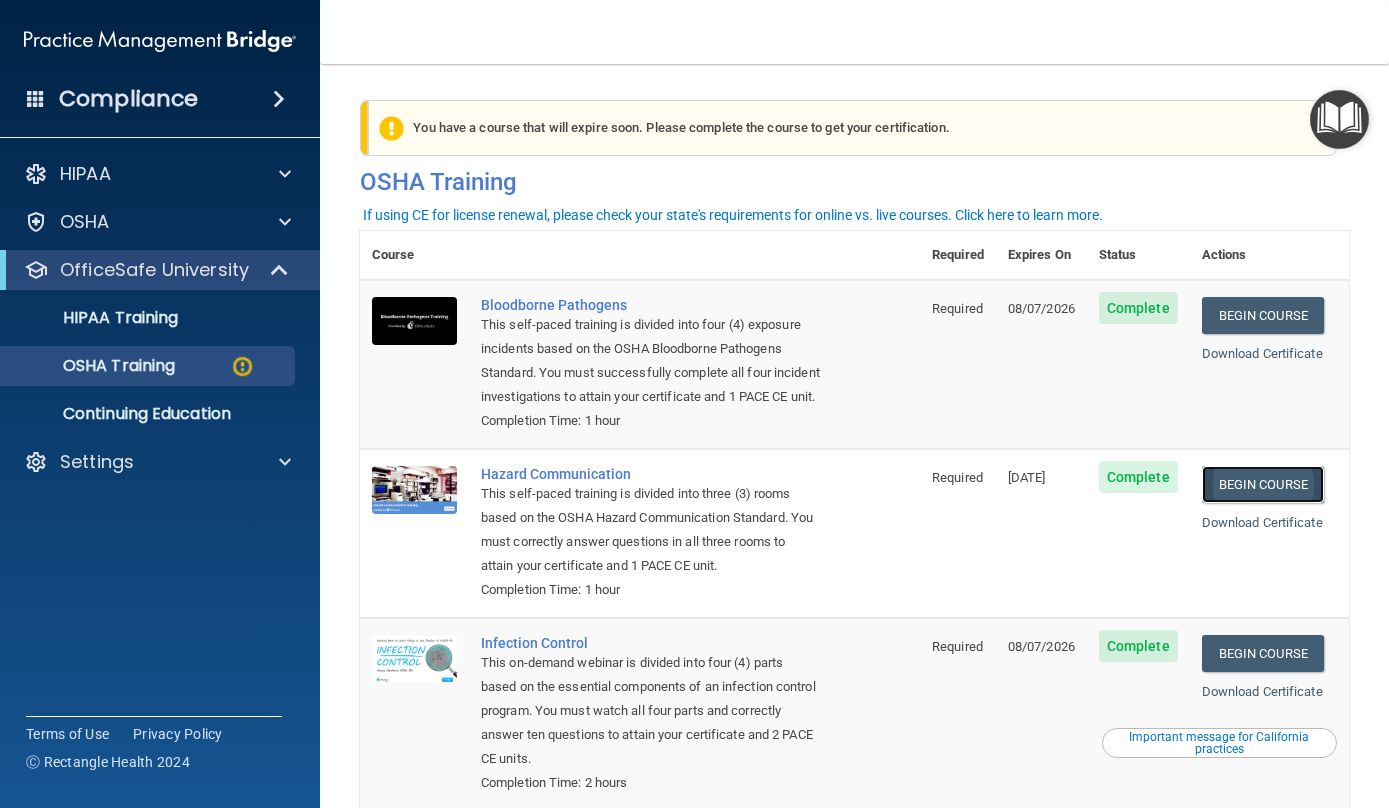 click on "Begin Course" at bounding box center [1263, 484] 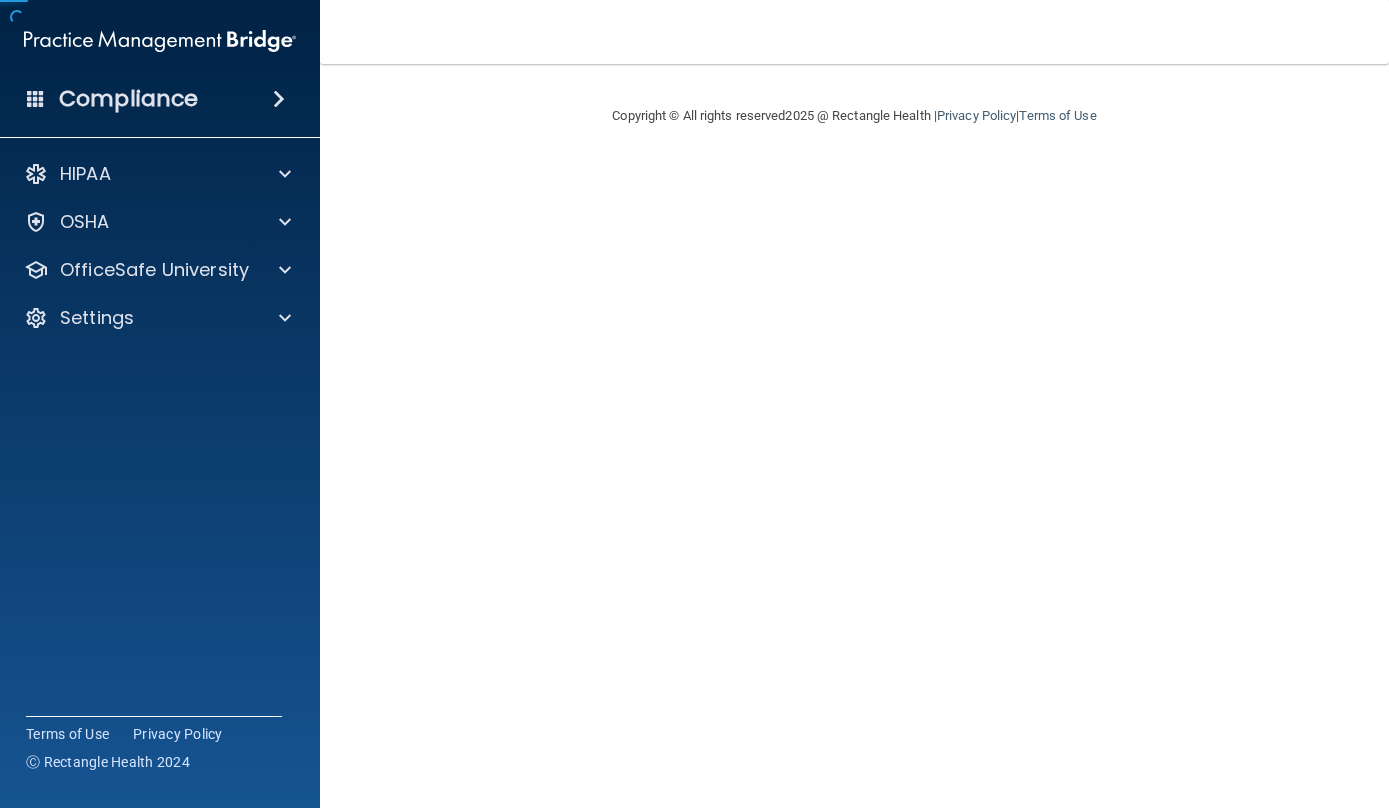 scroll, scrollTop: 0, scrollLeft: 0, axis: both 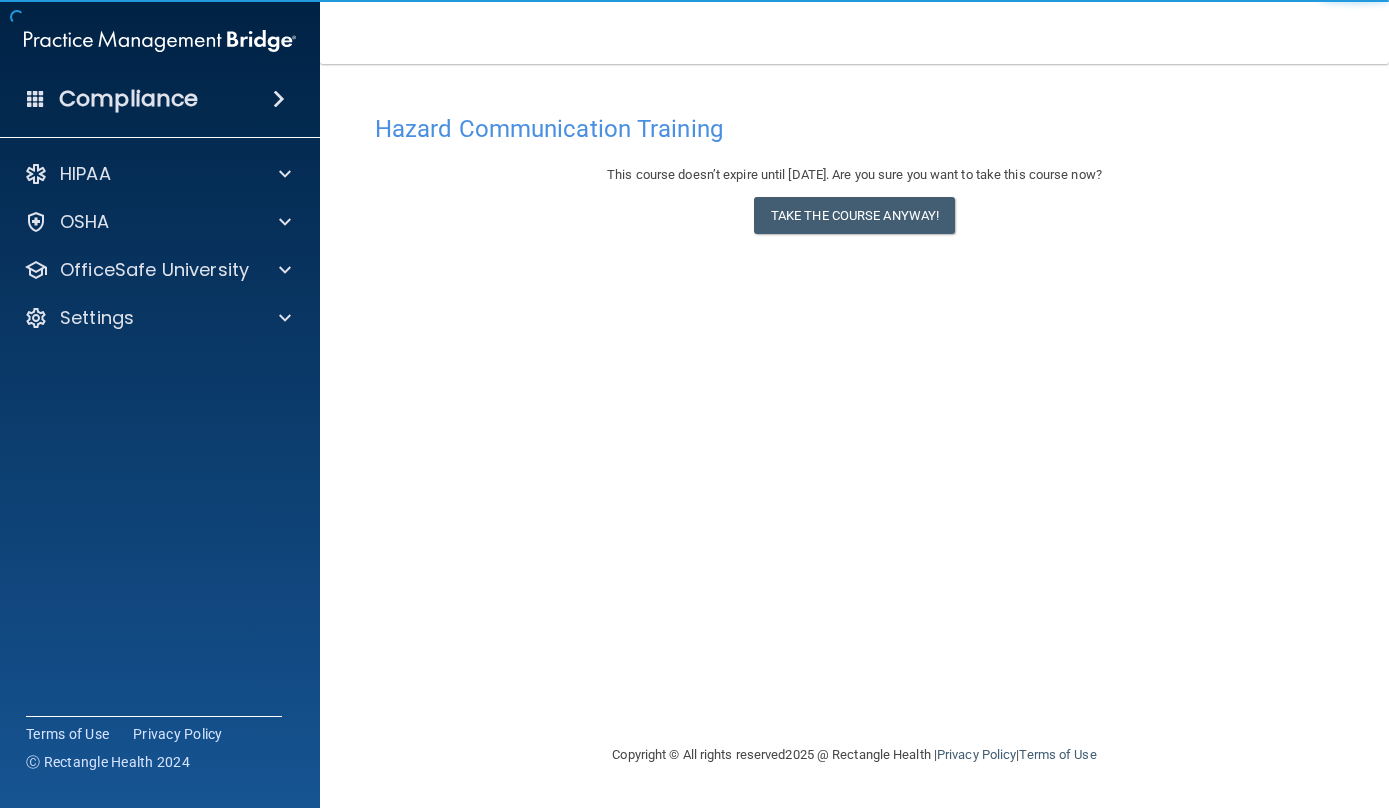 click on "This course doesn’t expire until [DATE]. Are you sure you want to take this course now?   Take the course anyway!" at bounding box center [854, 203] 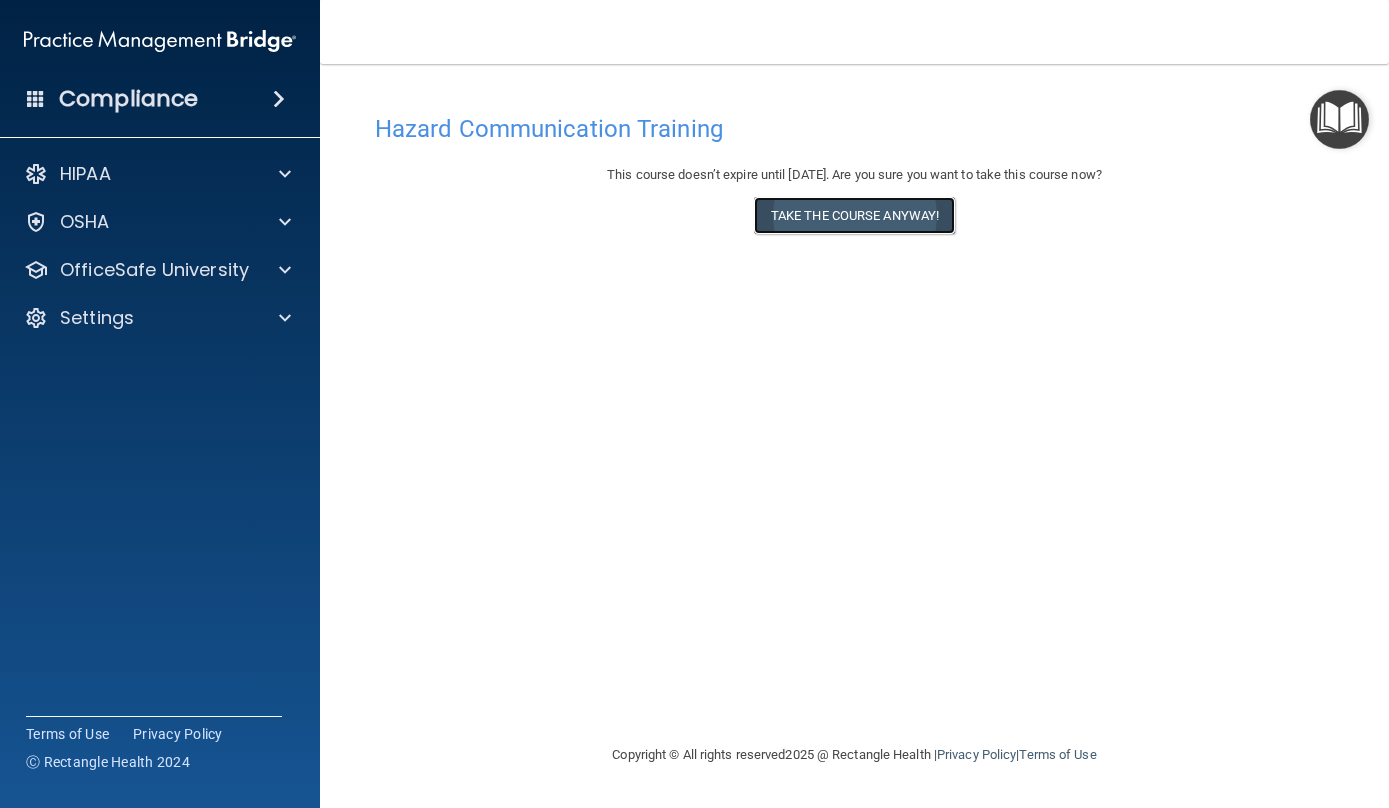 click on "Take the course anyway!" at bounding box center [854, 215] 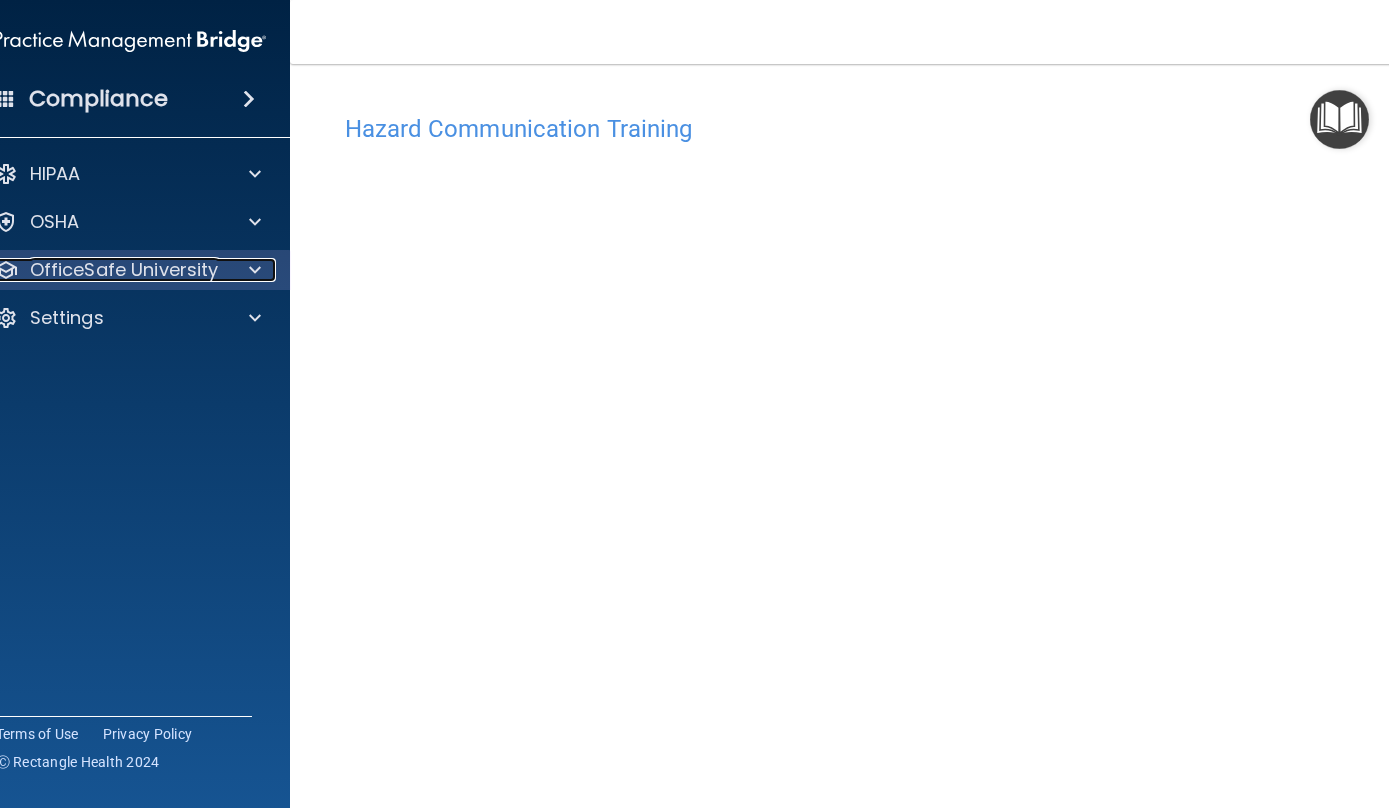 click on "OfficeSafe University" at bounding box center (124, 270) 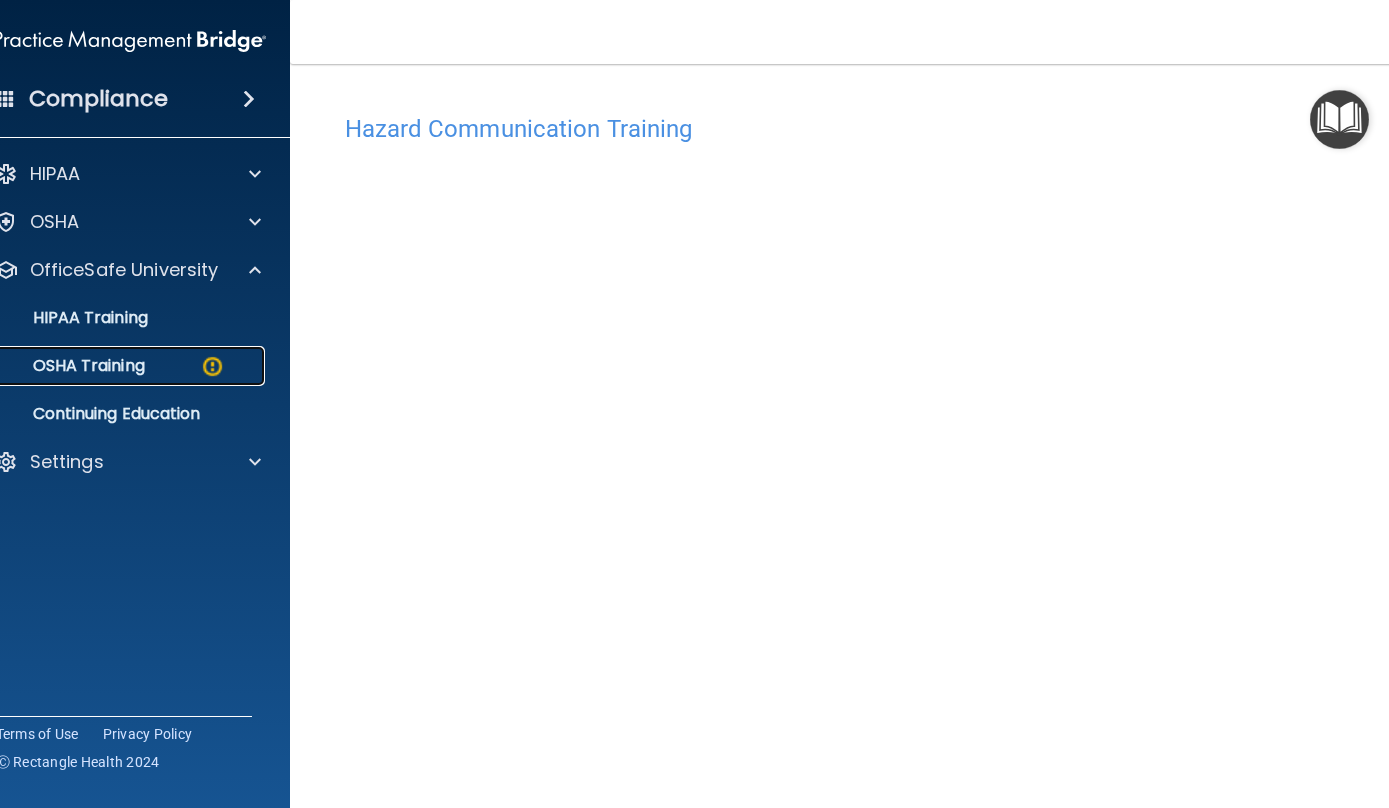 click on "OSHA Training" at bounding box center [119, 366] 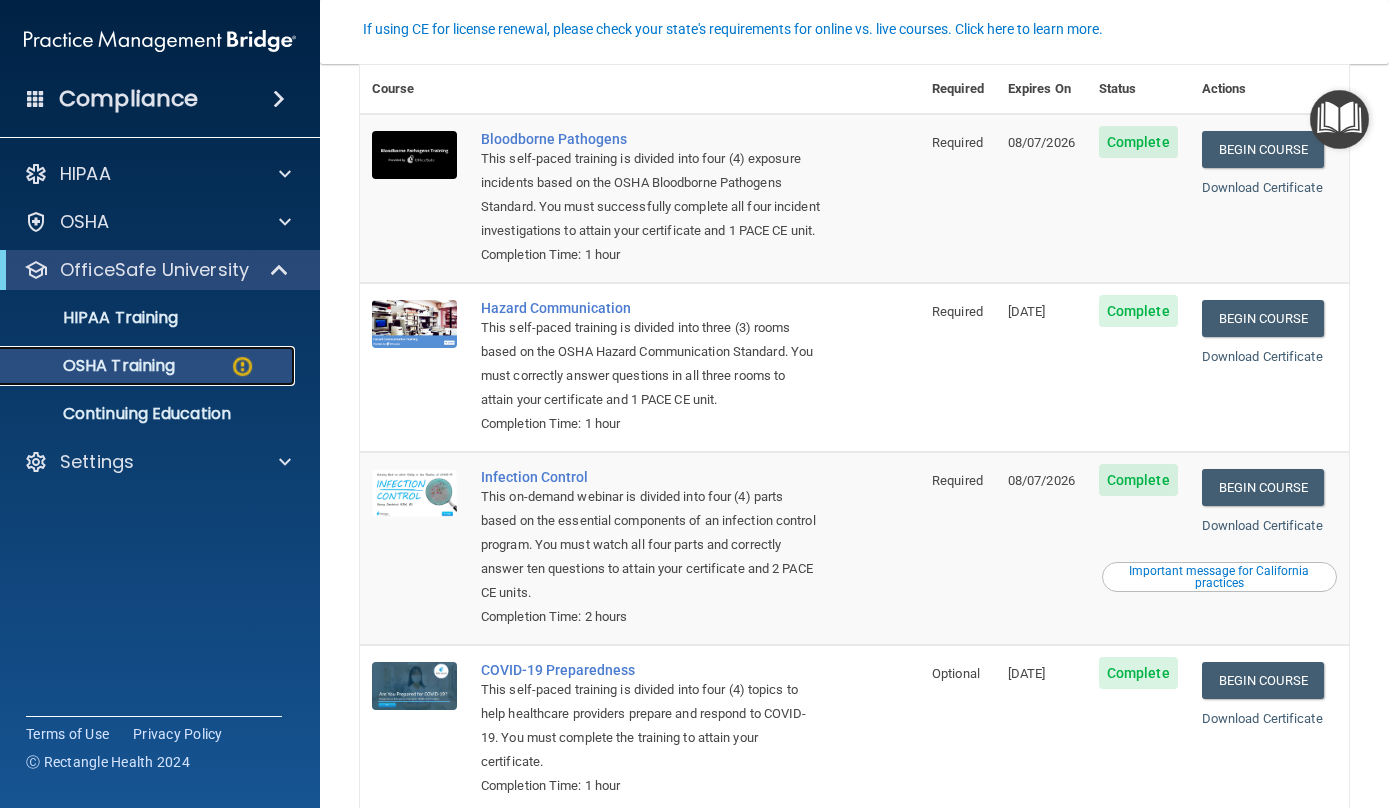 scroll, scrollTop: 194, scrollLeft: 0, axis: vertical 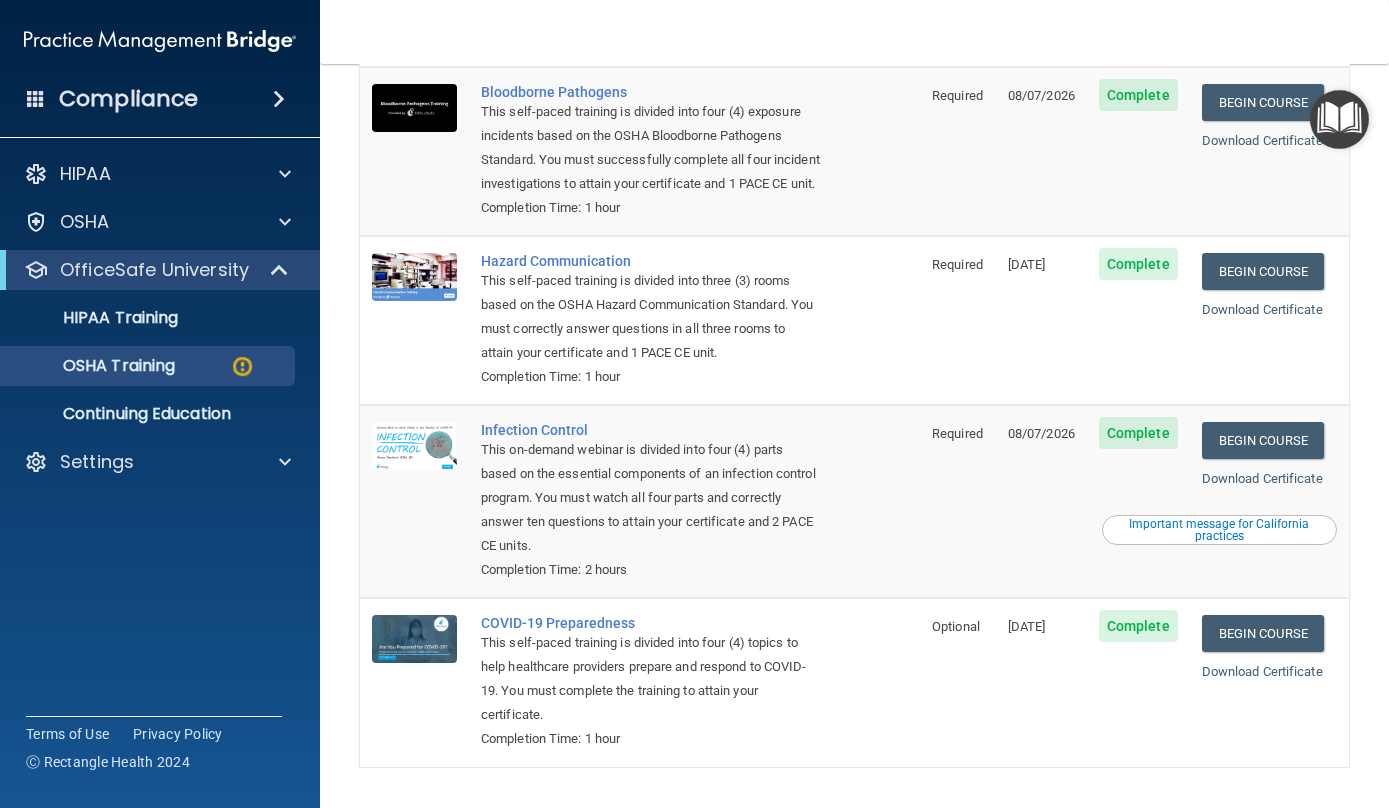 click on "Complete" at bounding box center [1138, 264] 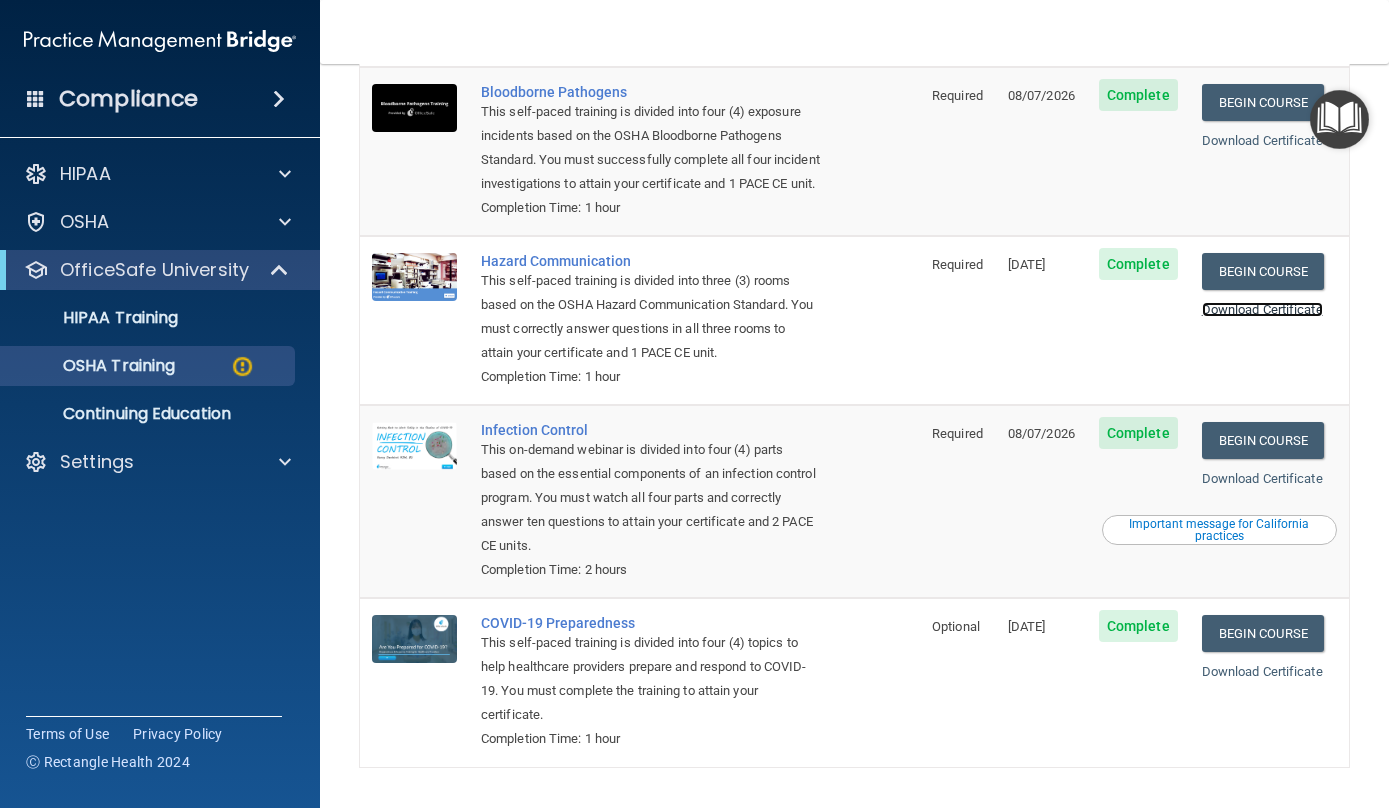 click on "Download Certificate" at bounding box center [1262, 309] 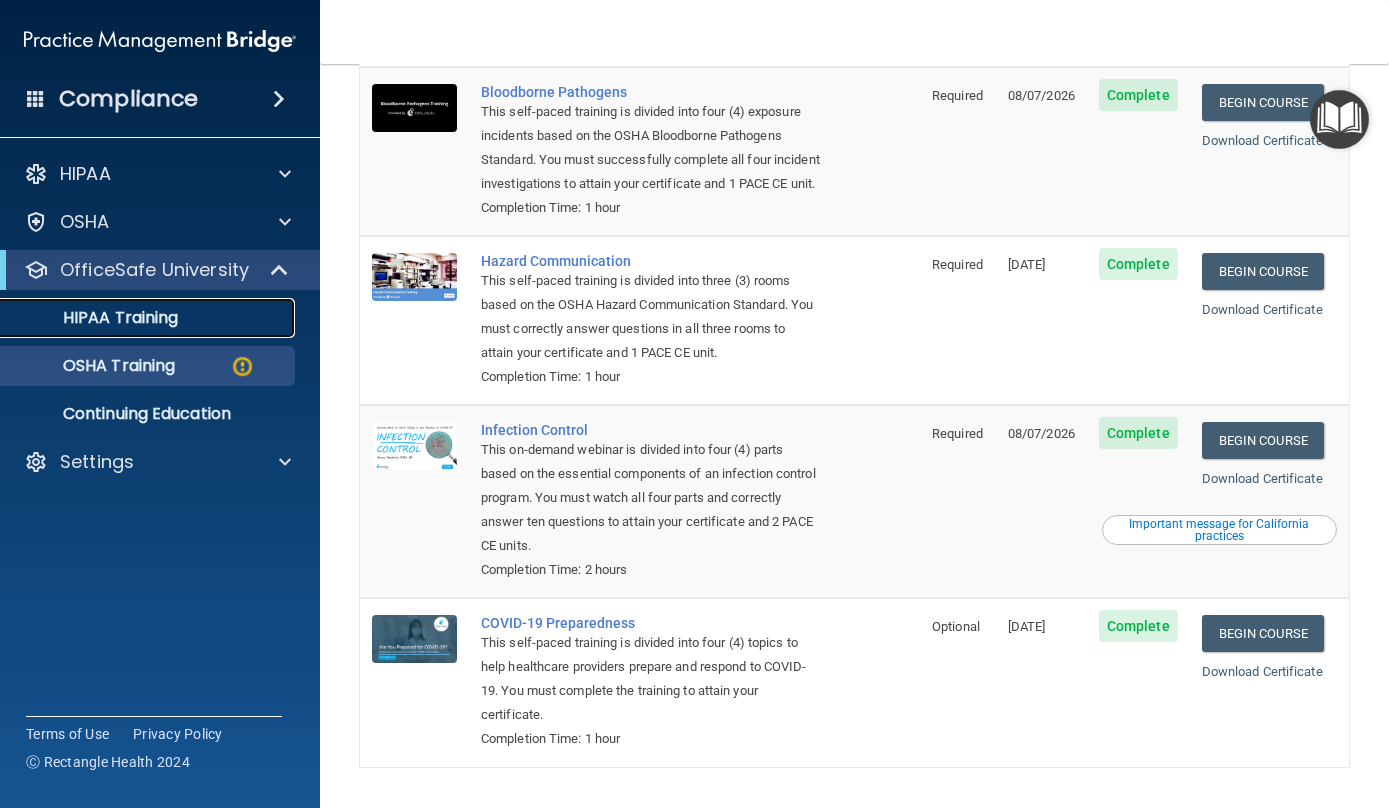 click on "HIPAA Training" at bounding box center [95, 318] 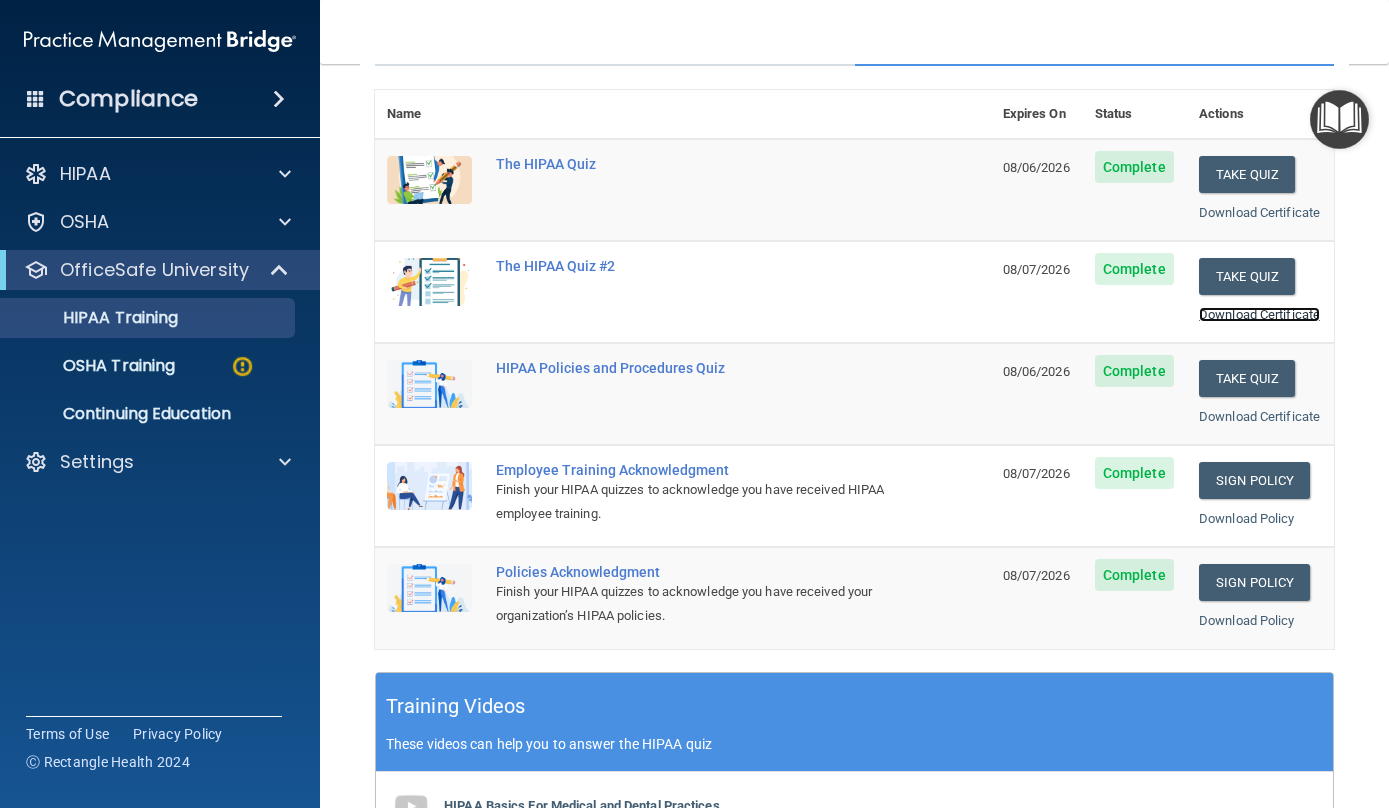 click on "Download Certificate" at bounding box center [1259, 314] 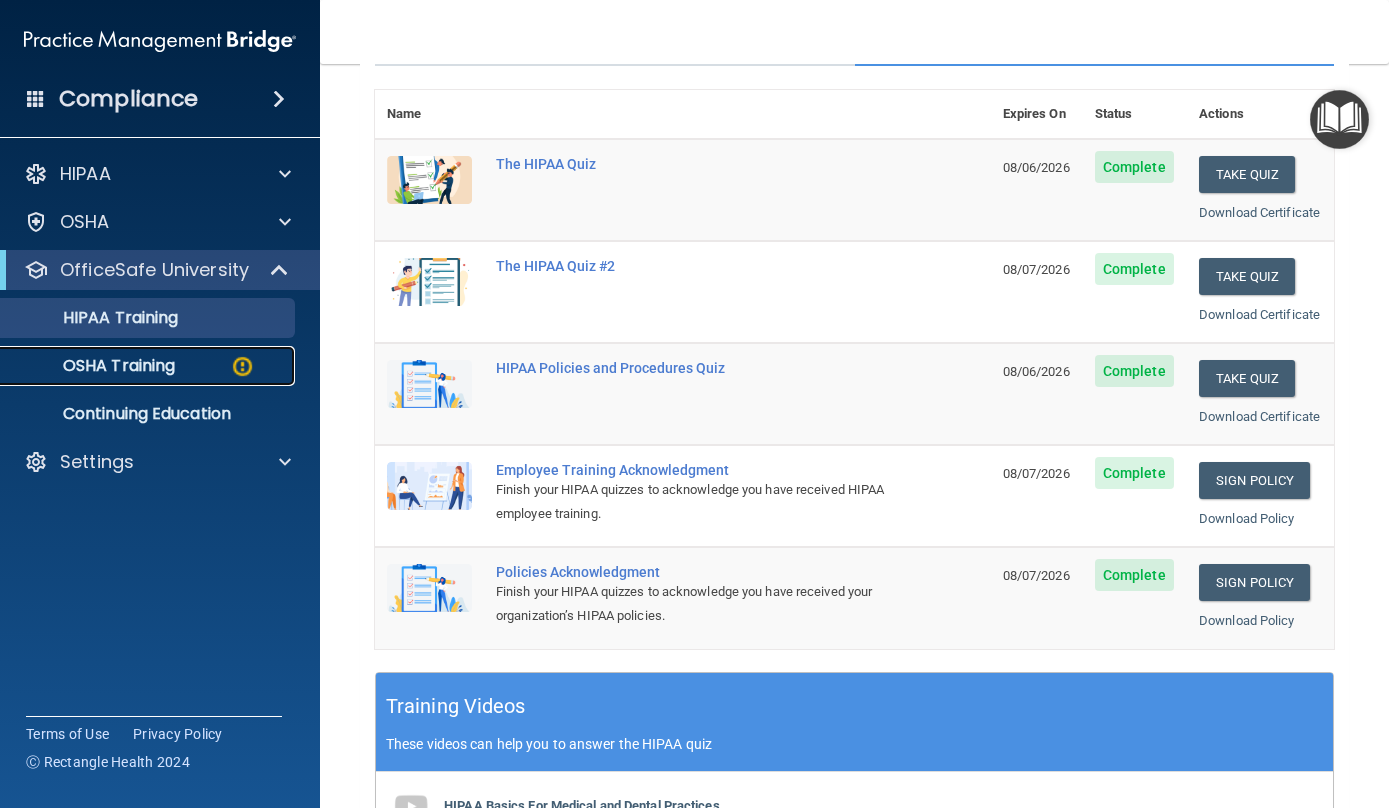 click on "OSHA Training" at bounding box center (94, 366) 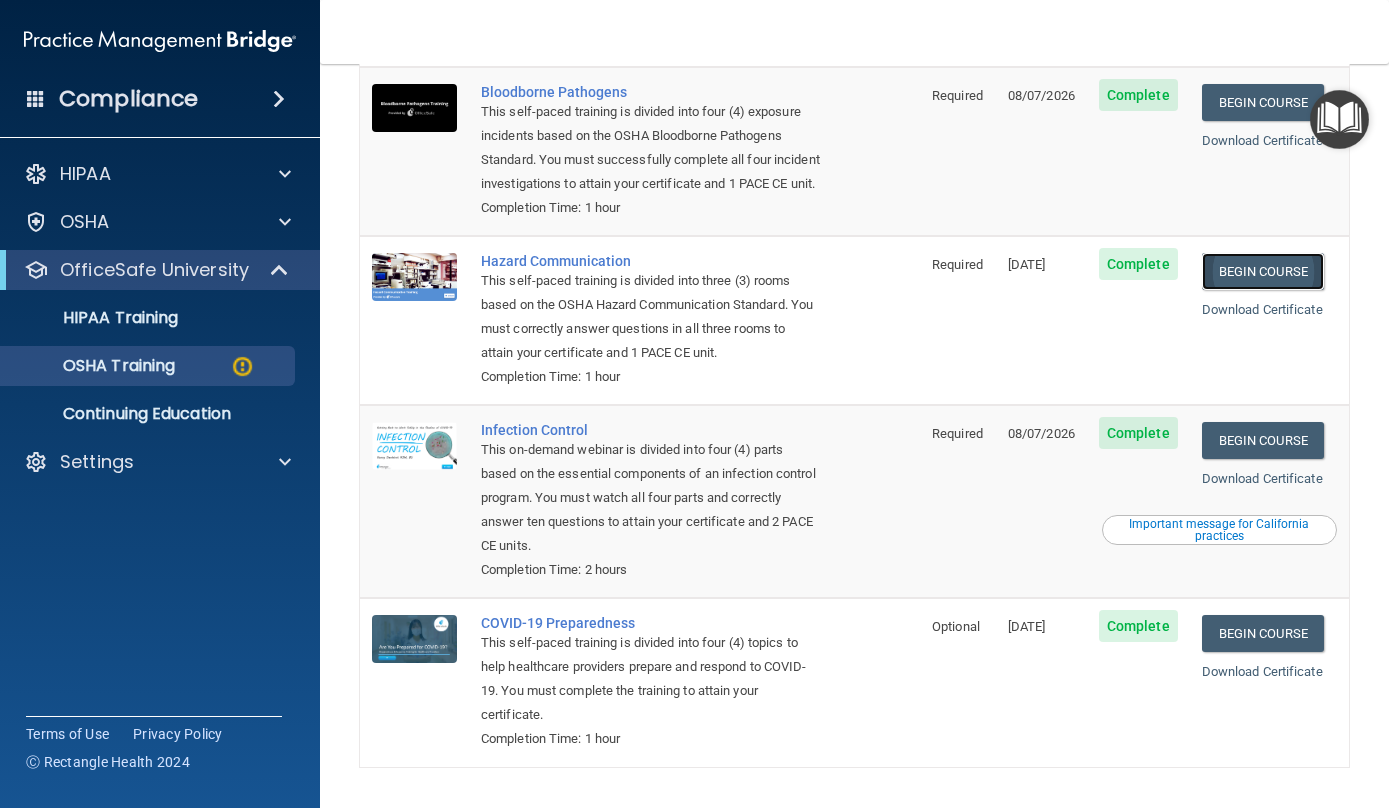 click on "Begin Course" at bounding box center (1263, 271) 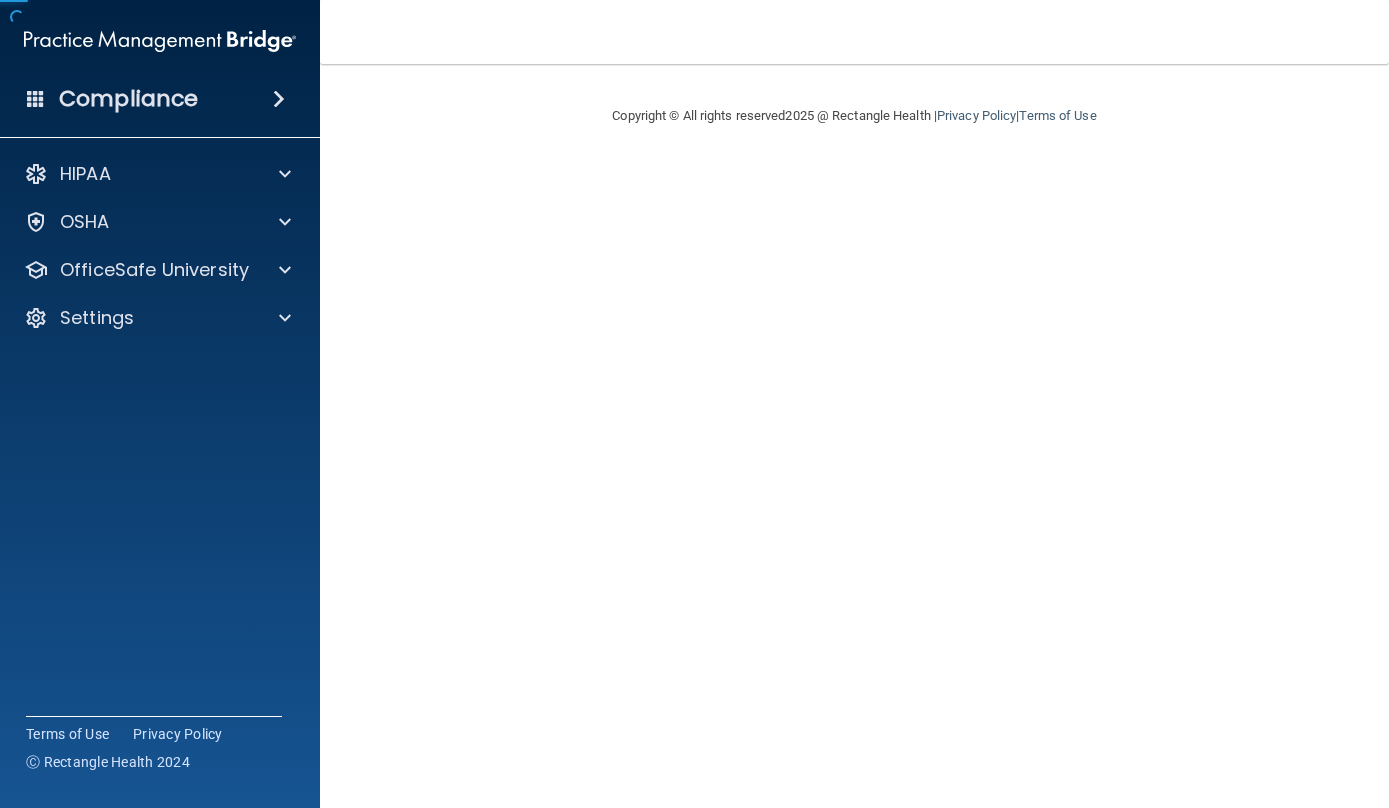 scroll, scrollTop: 0, scrollLeft: 0, axis: both 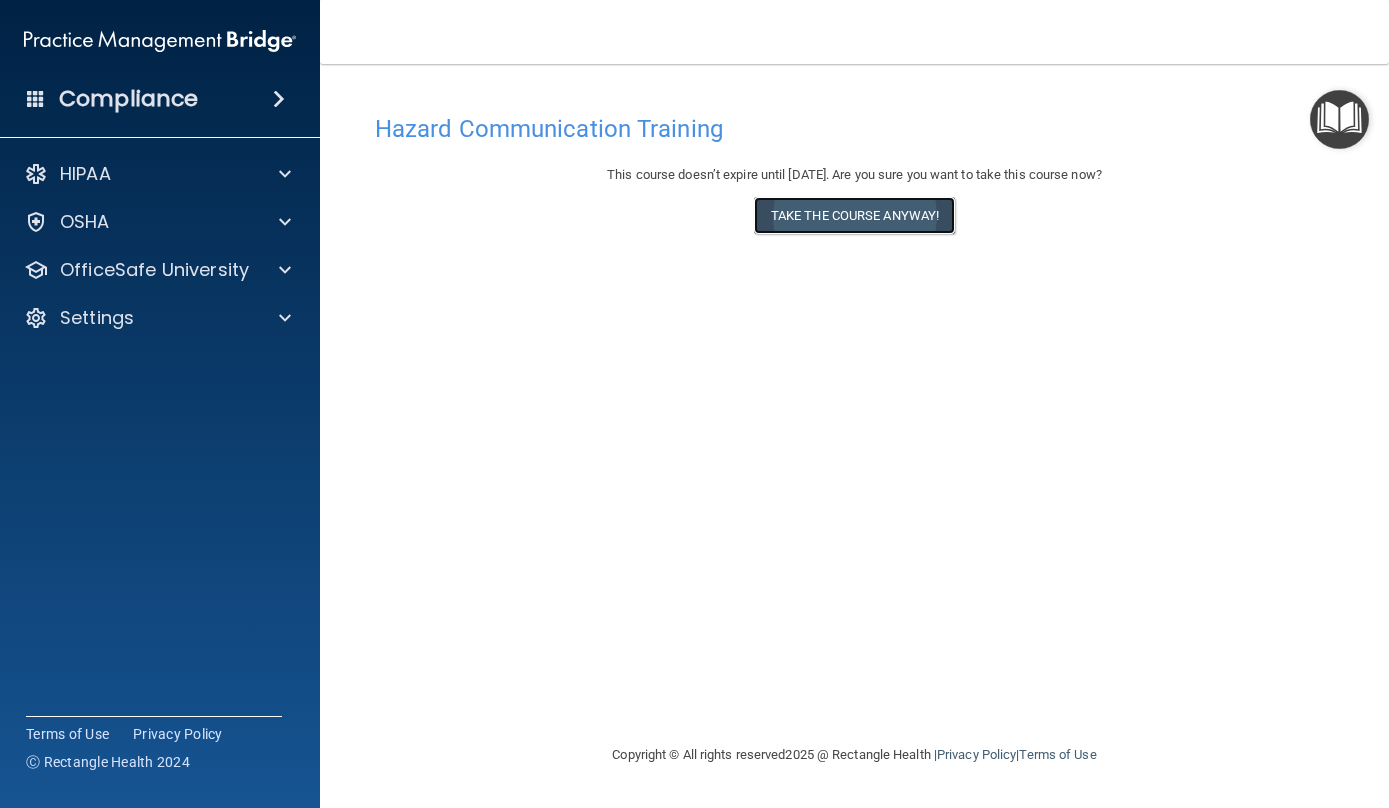 click on "Take the course anyway!" at bounding box center (854, 215) 